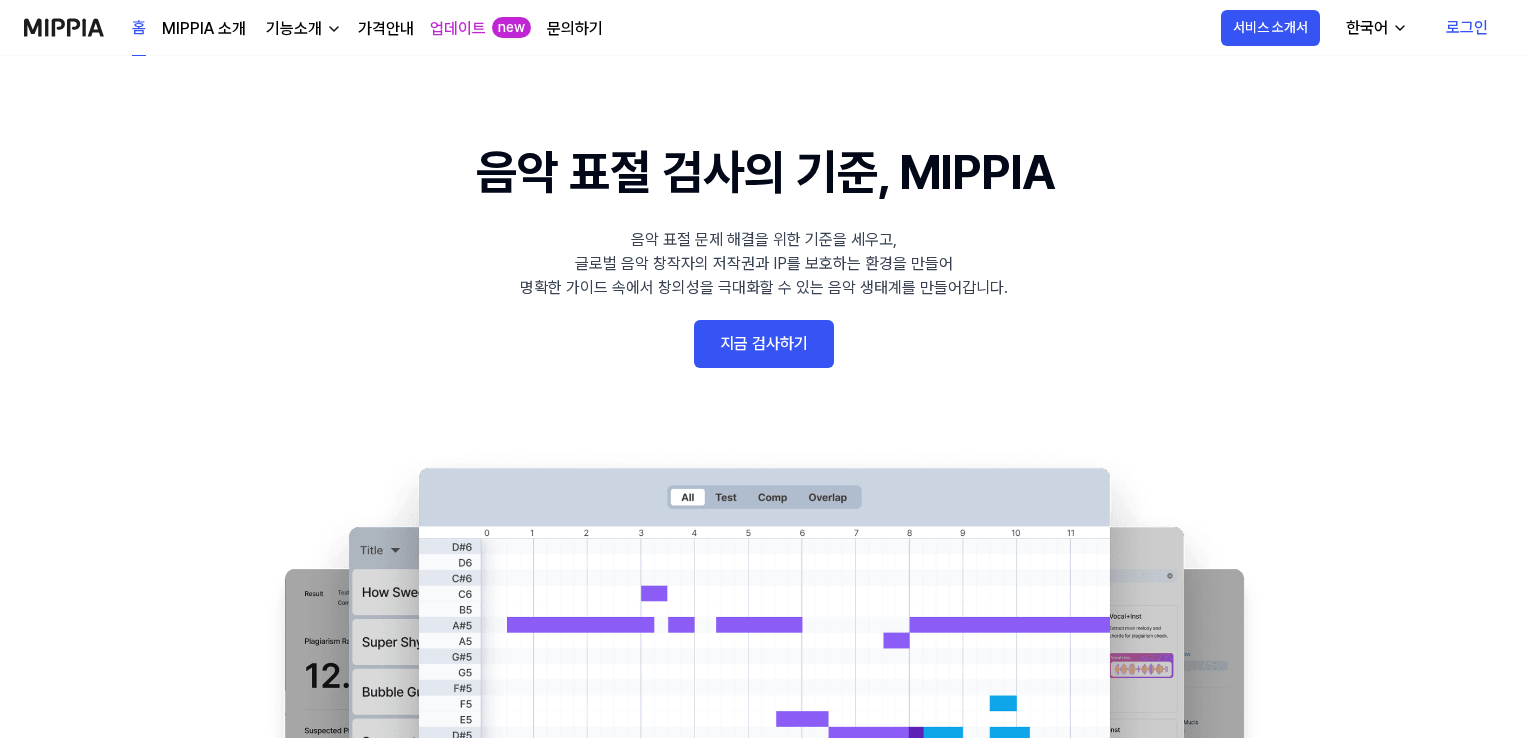 scroll, scrollTop: 0, scrollLeft: 0, axis: both 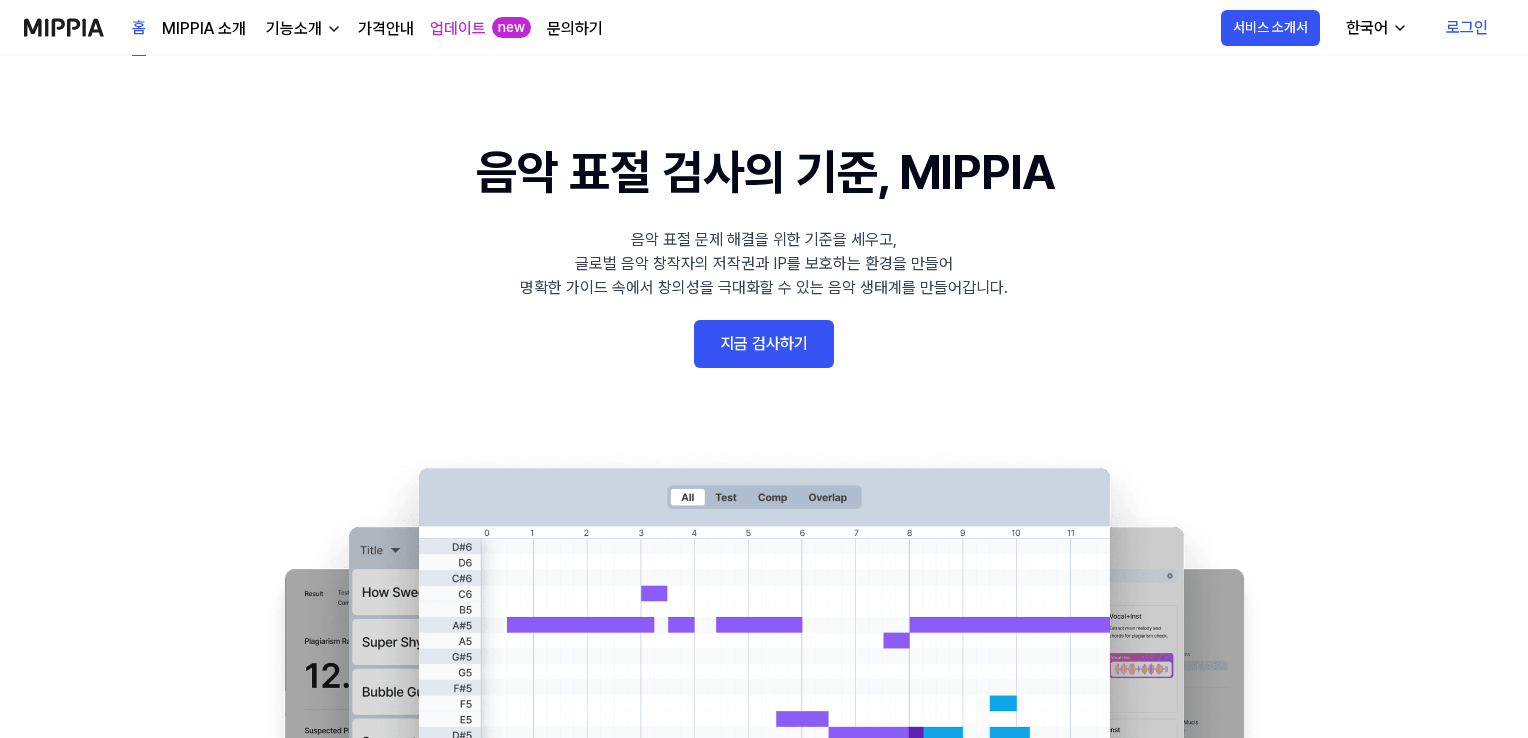 click on "지금 검사하기" at bounding box center [764, 344] 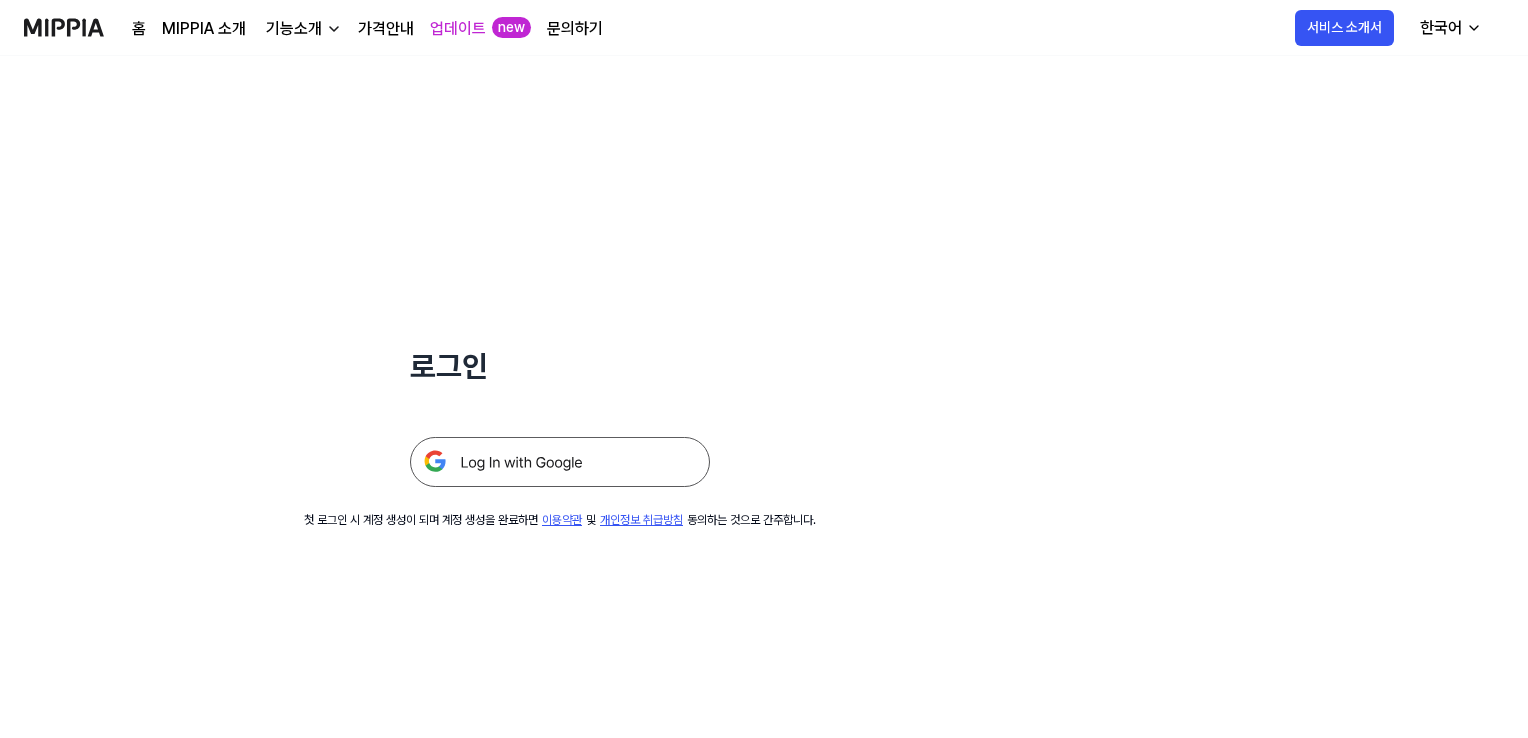 click at bounding box center (560, 462) 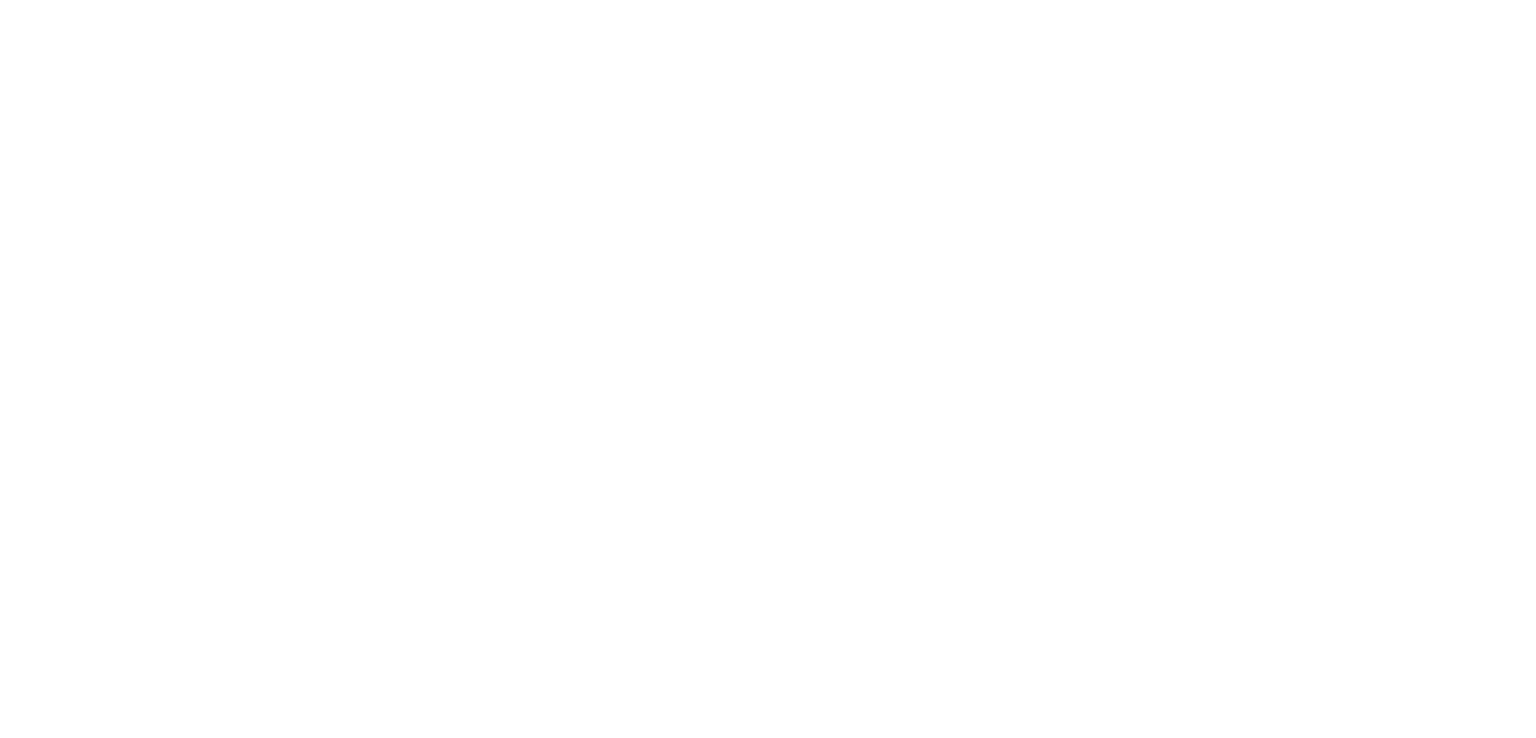 scroll, scrollTop: 0, scrollLeft: 0, axis: both 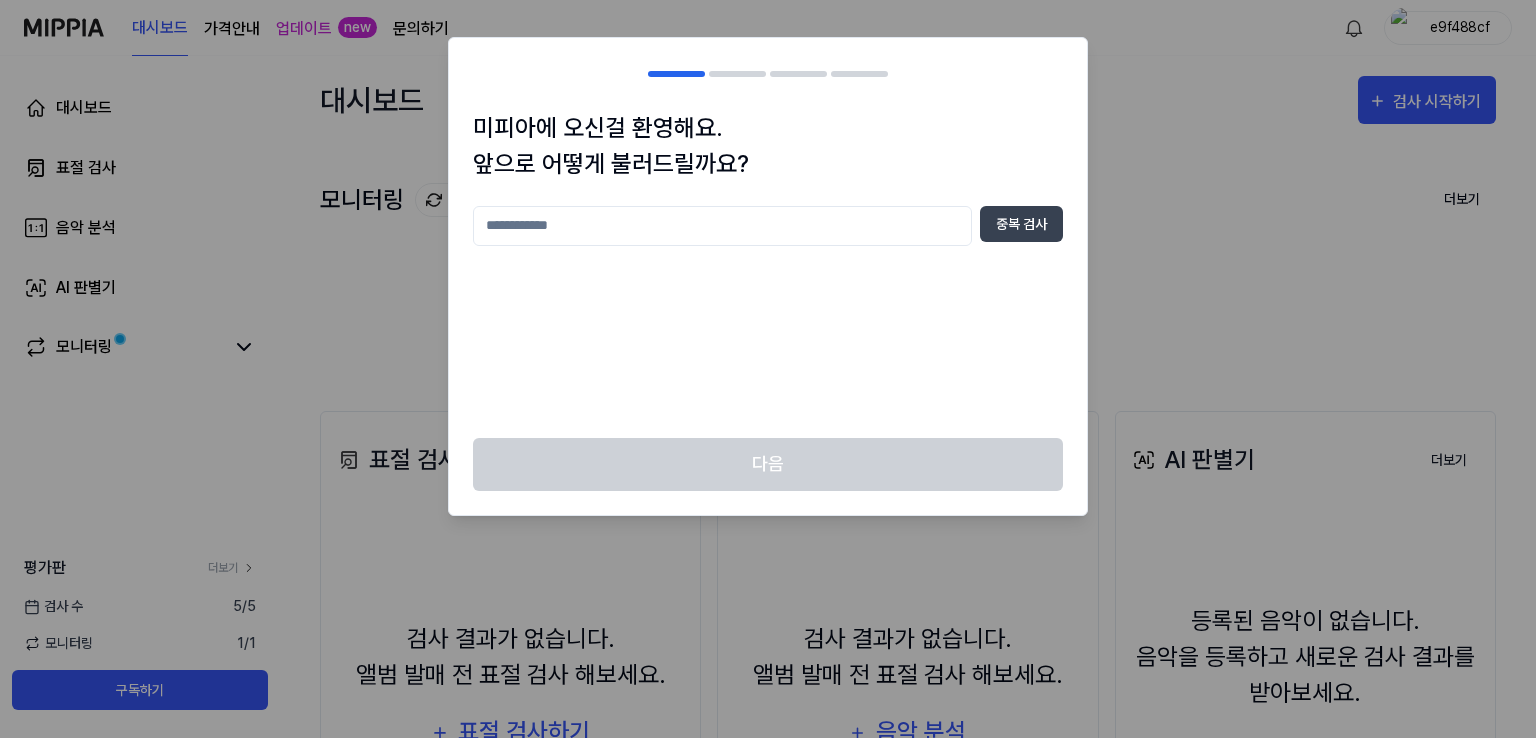 click at bounding box center [722, 226] 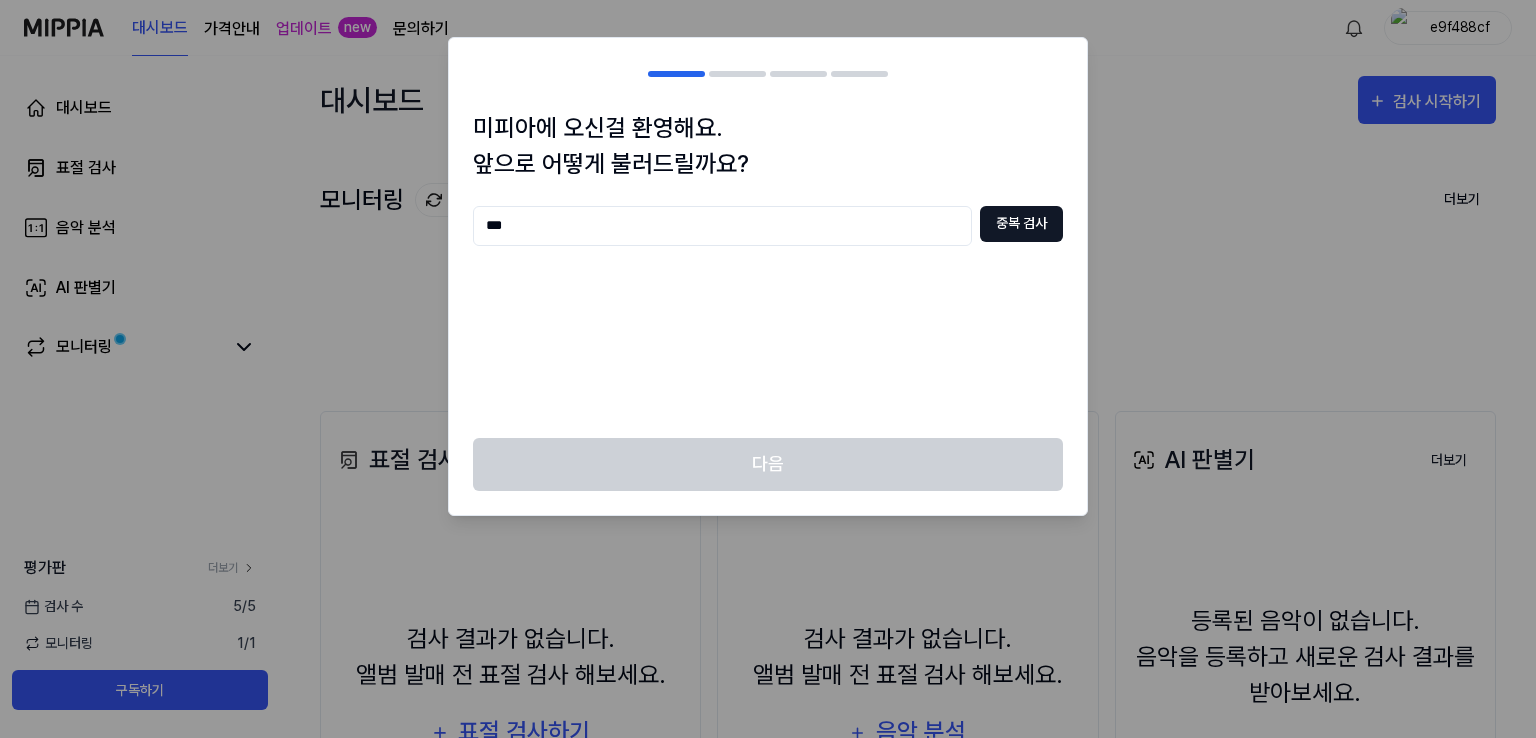 type on "***" 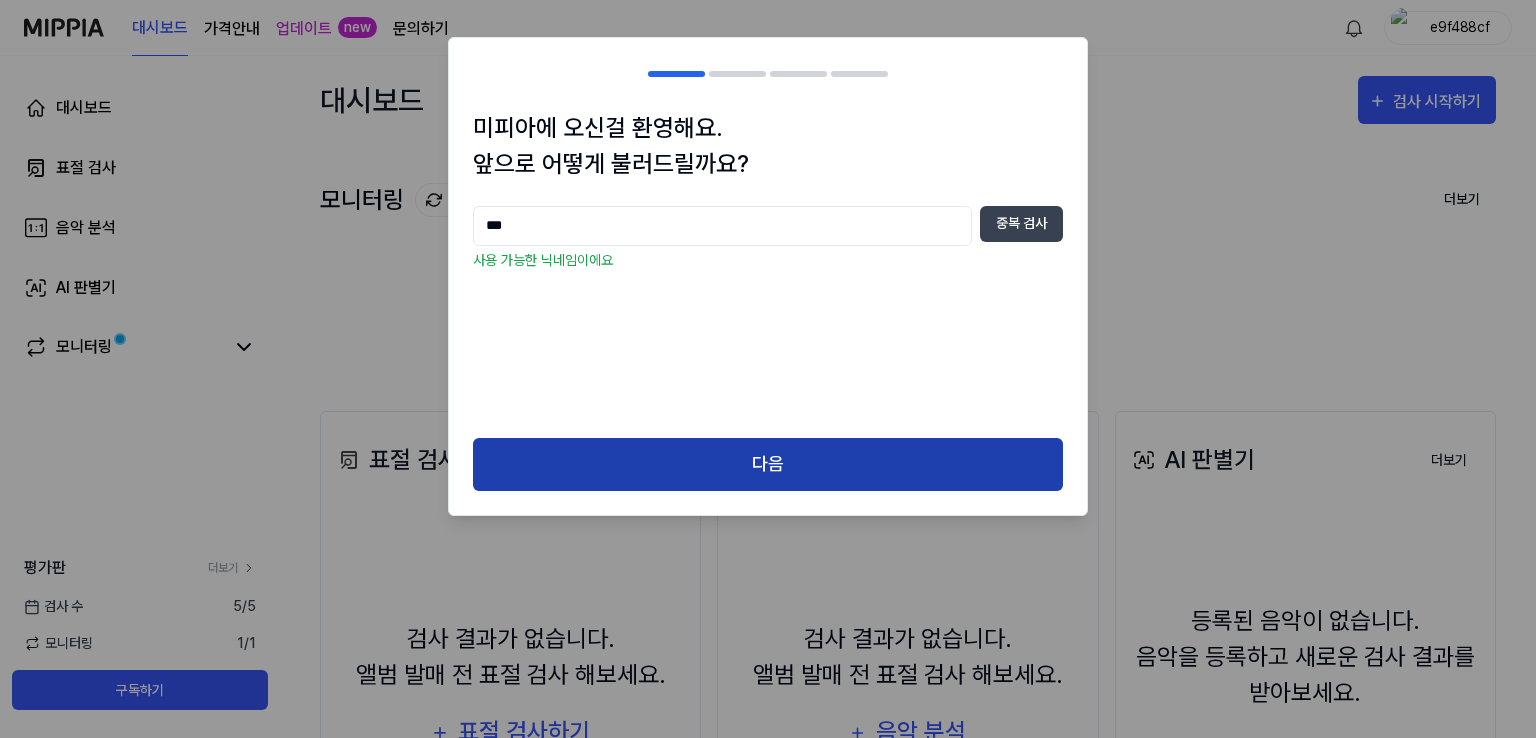 click on "다음" at bounding box center [768, 464] 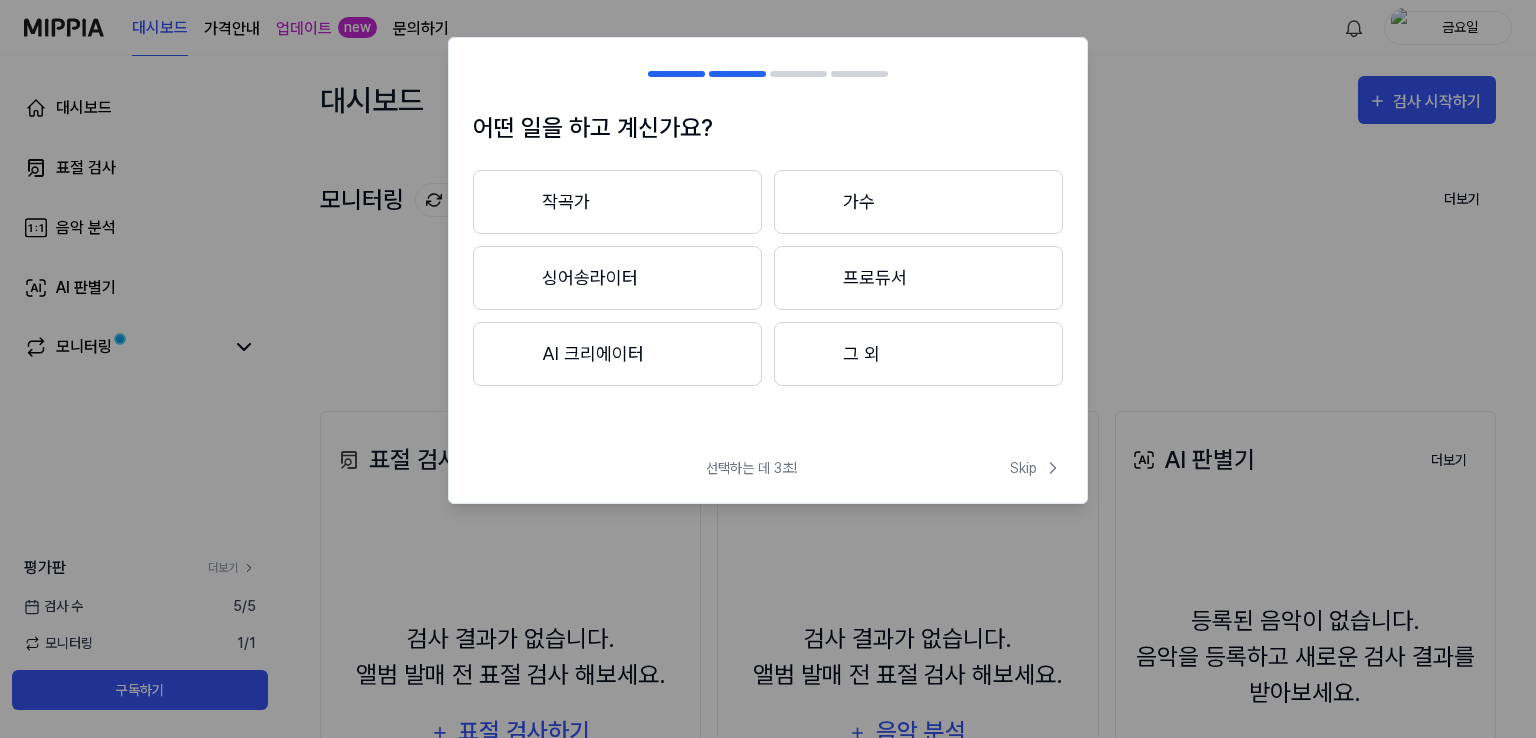 click on "작곡가" at bounding box center (617, 202) 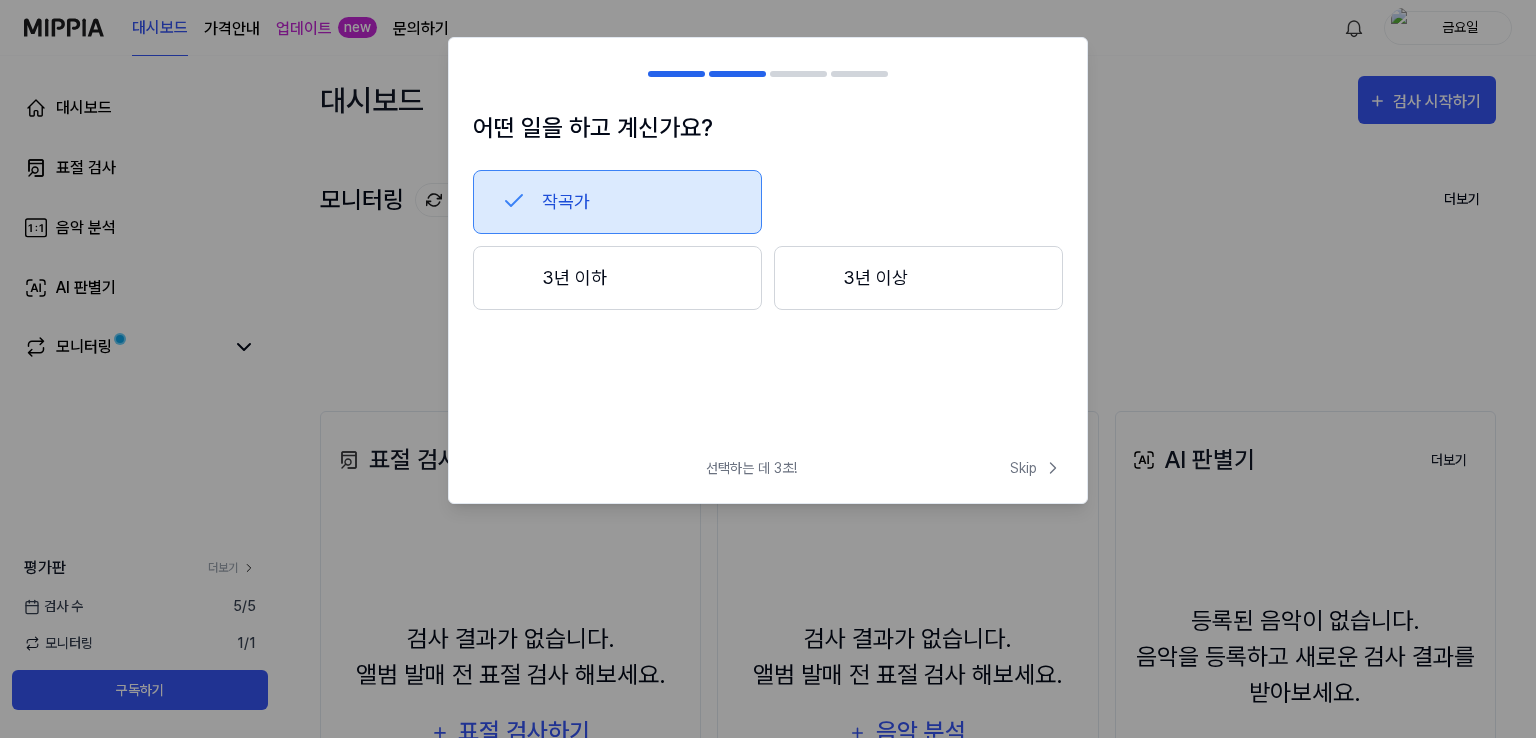 click on "3년 이하" at bounding box center [617, 278] 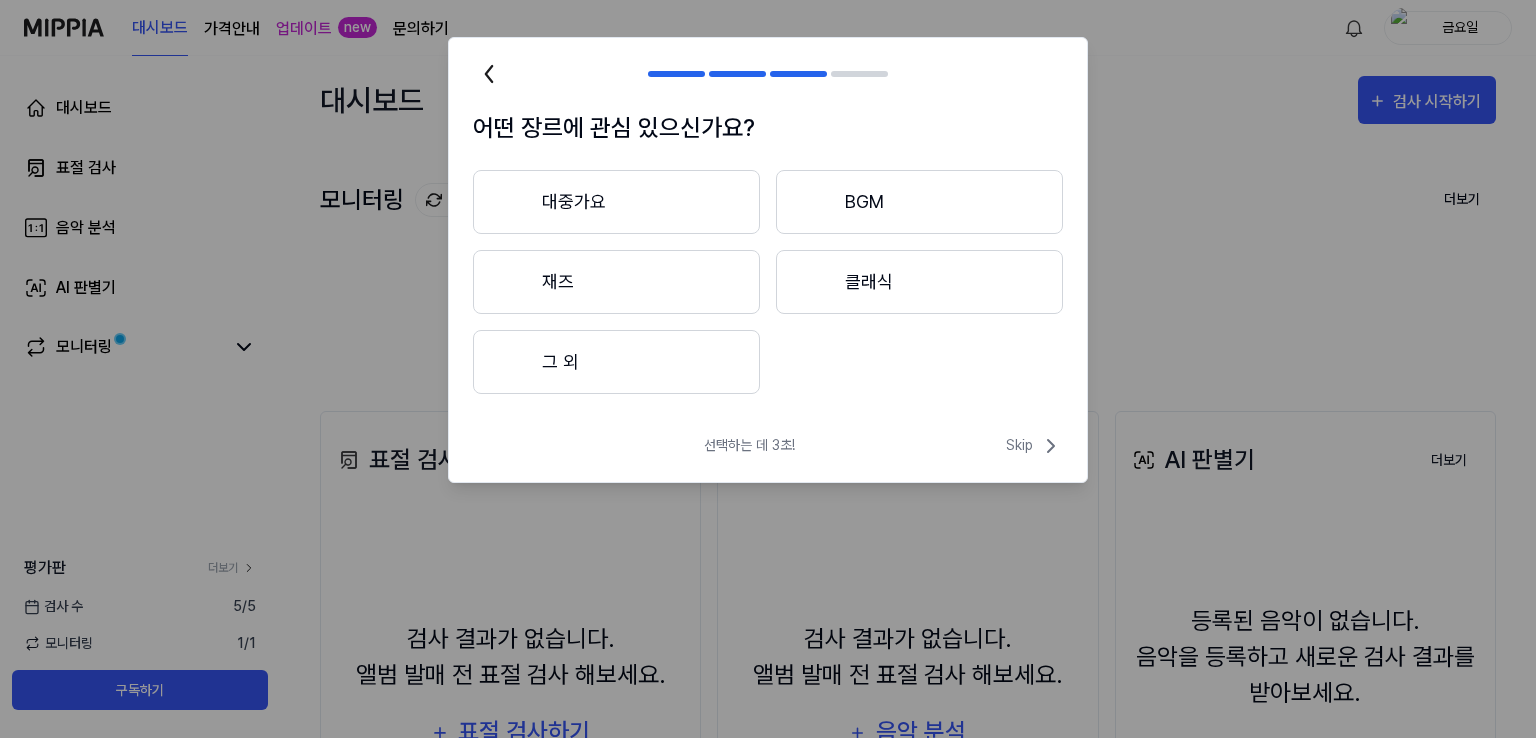 click on "BGM" at bounding box center (919, 202) 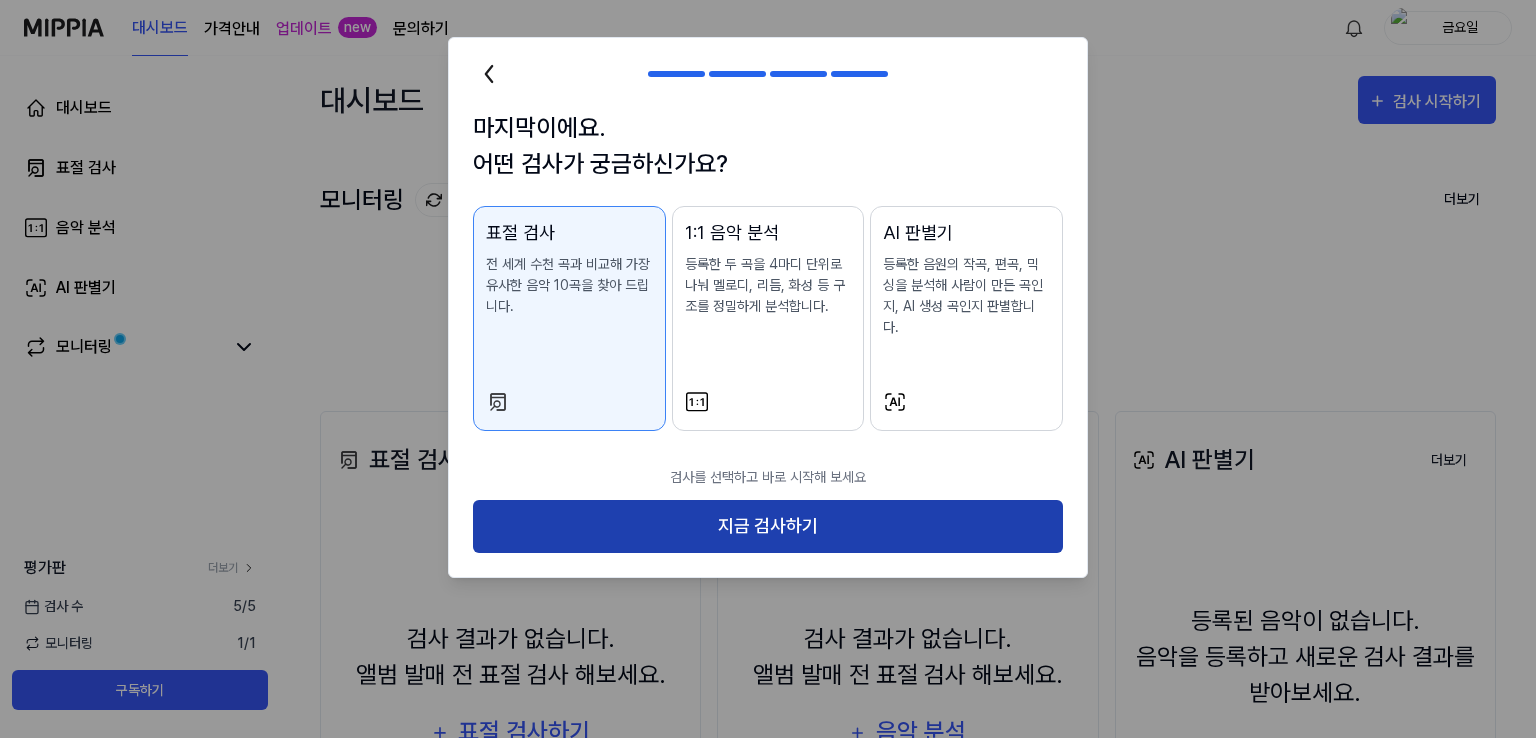 click on "지금 검사하기" at bounding box center [768, 526] 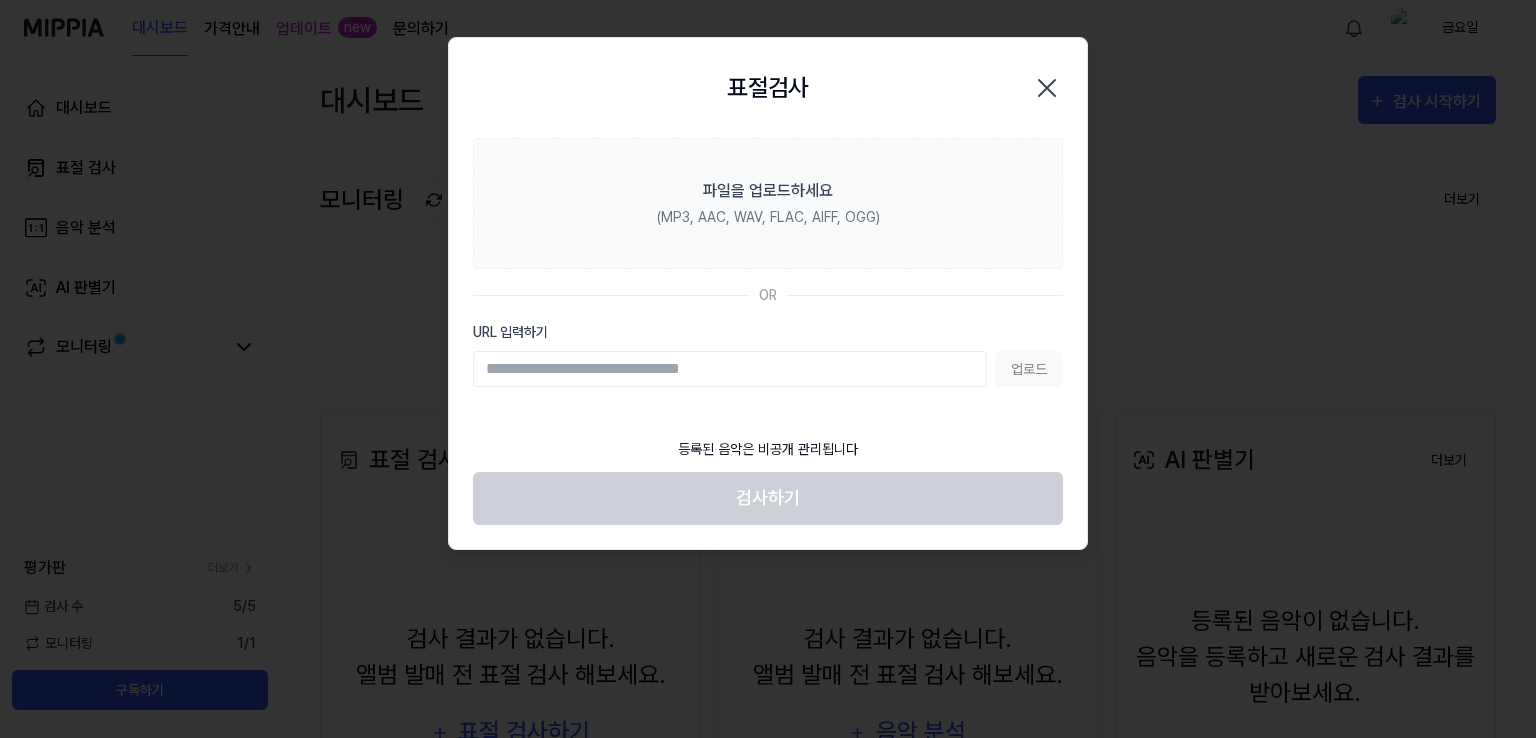 click on "URL 입력하기" at bounding box center (730, 369) 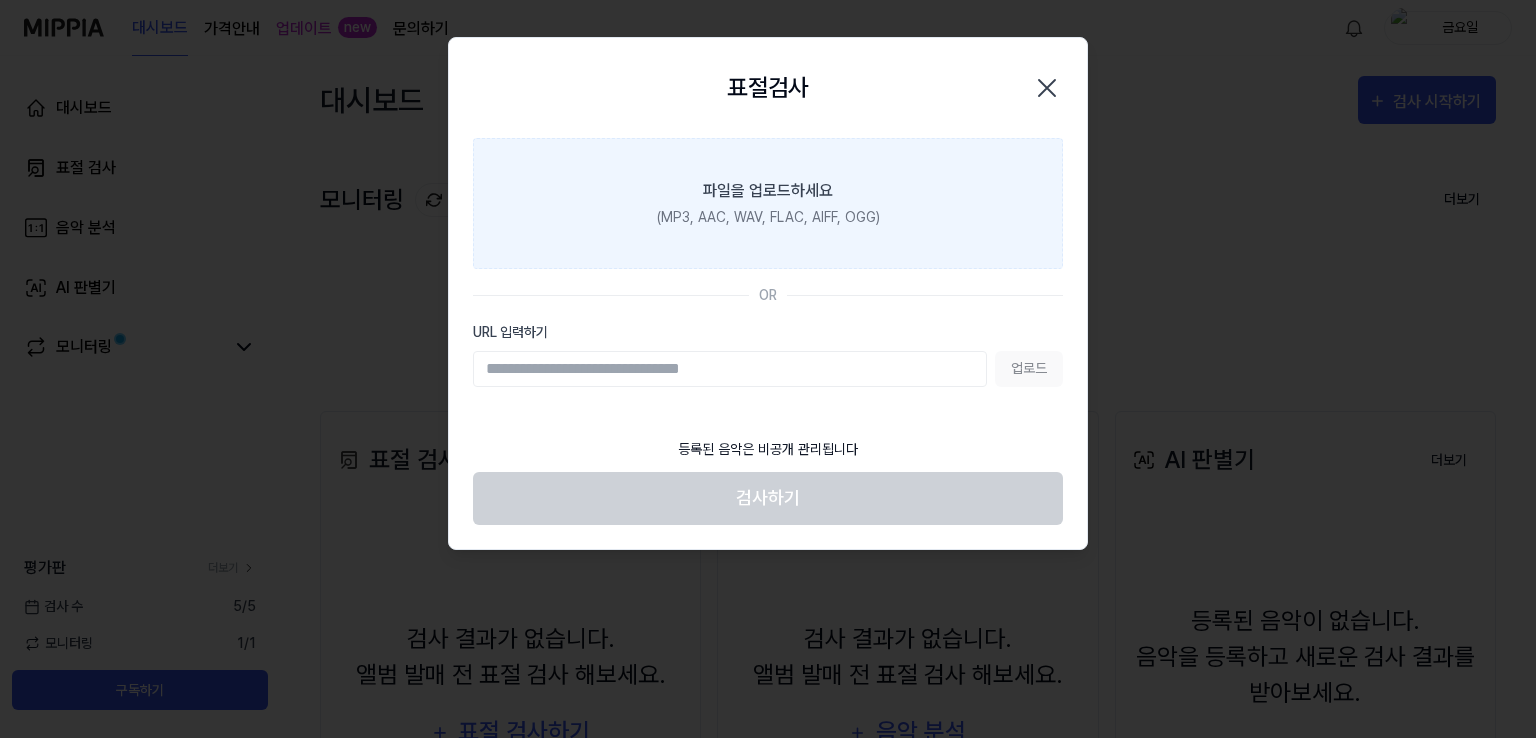 click on "파일을 업로드하세요" at bounding box center [768, 191] 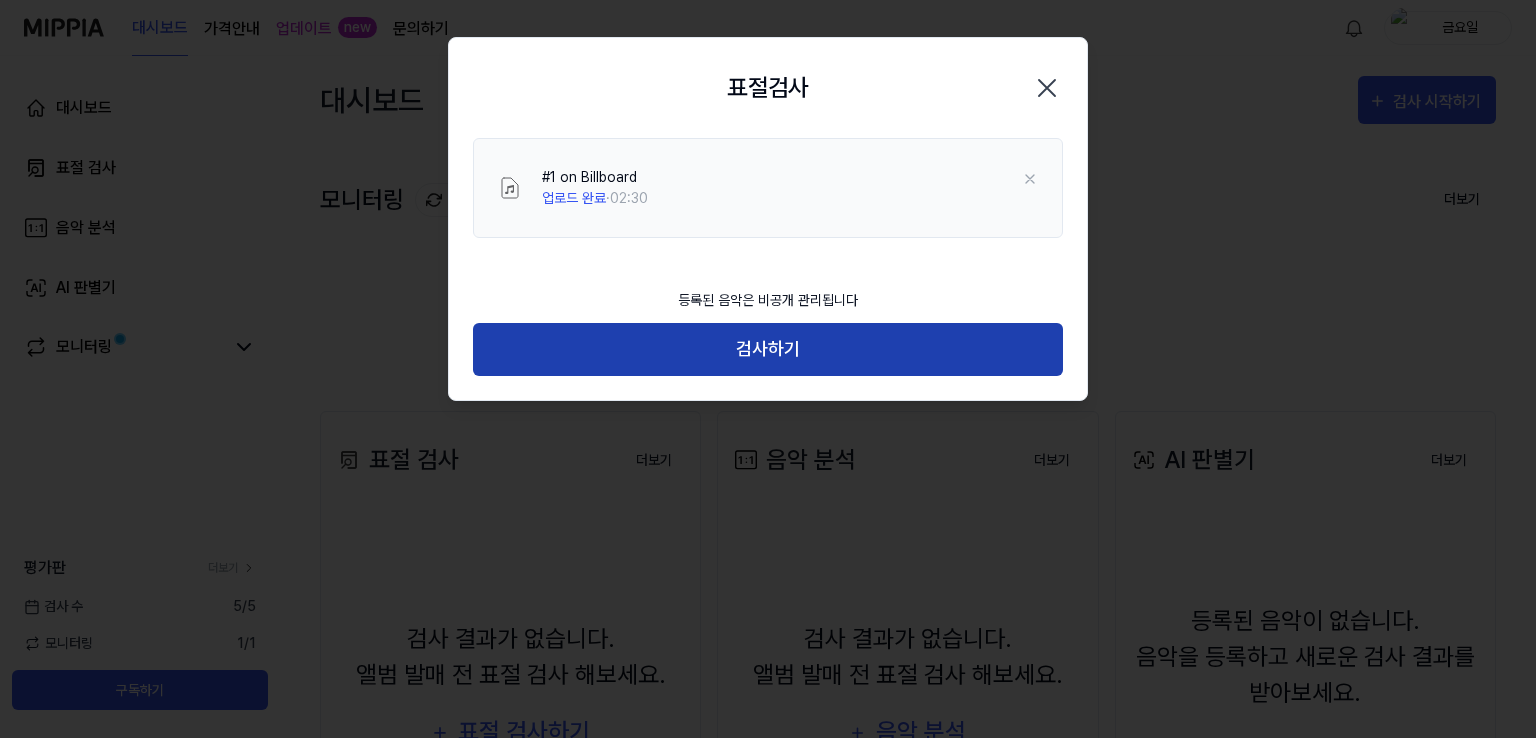 click on "검사하기" at bounding box center [768, 349] 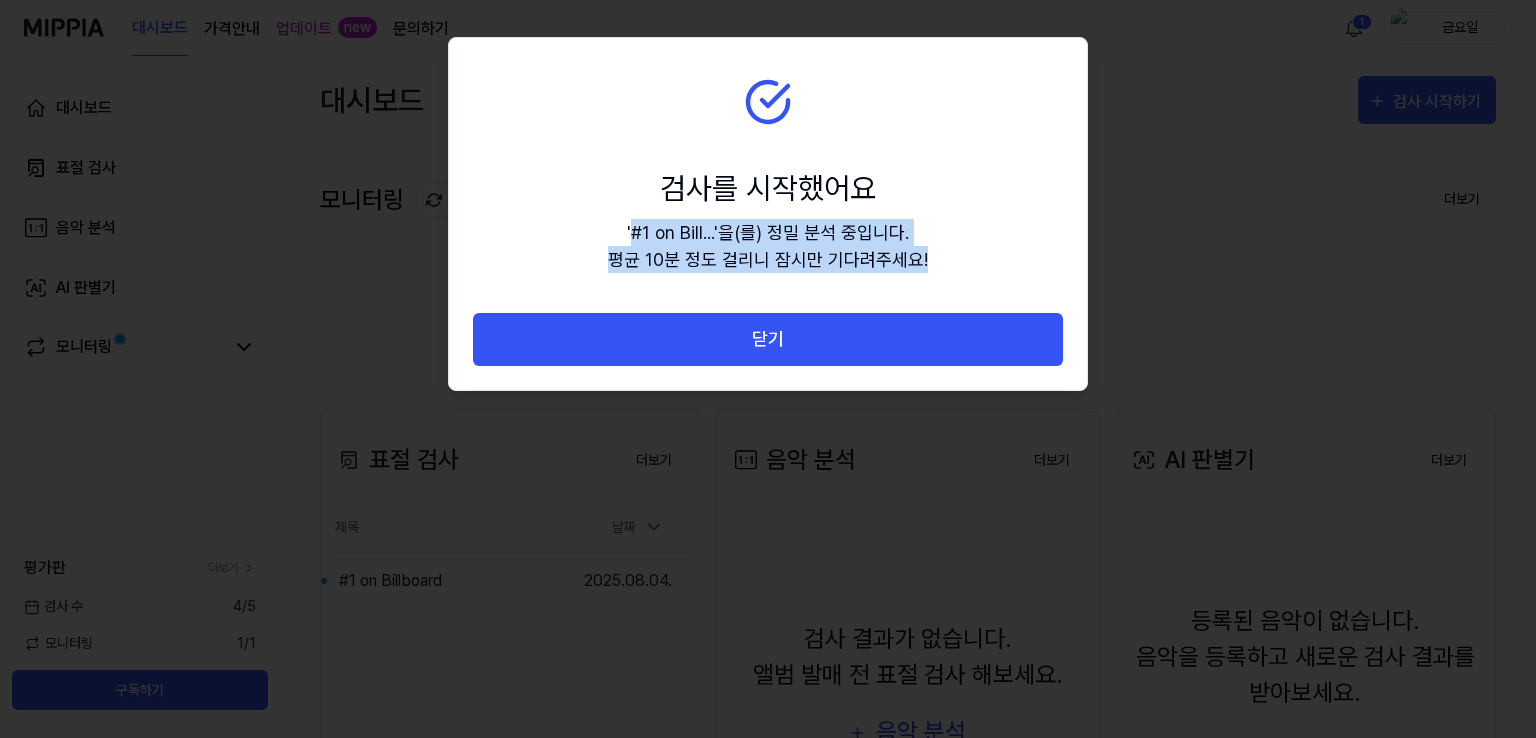 drag, startPoint x: 624, startPoint y: 229, endPoint x: 953, endPoint y: 253, distance: 329.8742 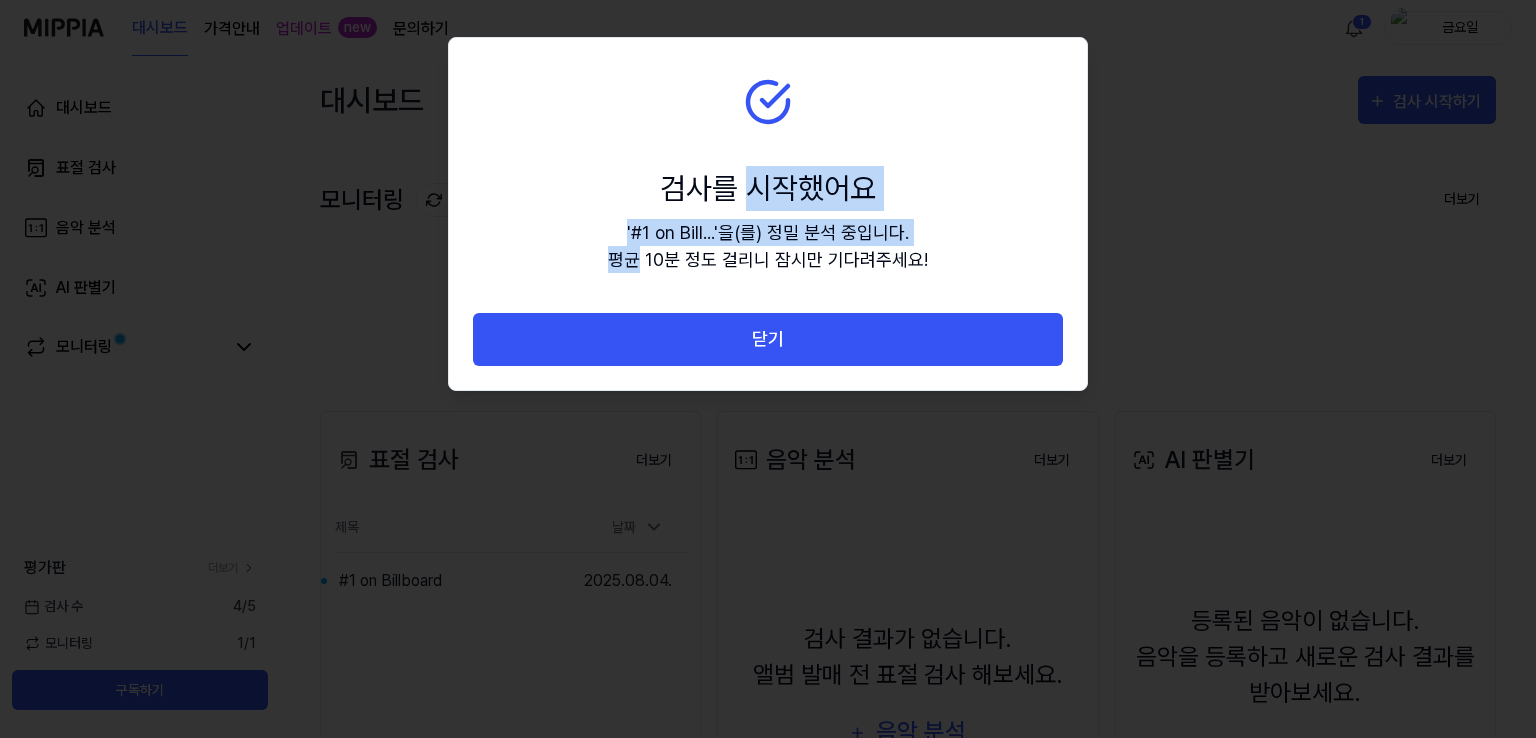 drag, startPoint x: 709, startPoint y: 206, endPoint x: 644, endPoint y: 253, distance: 80.21222 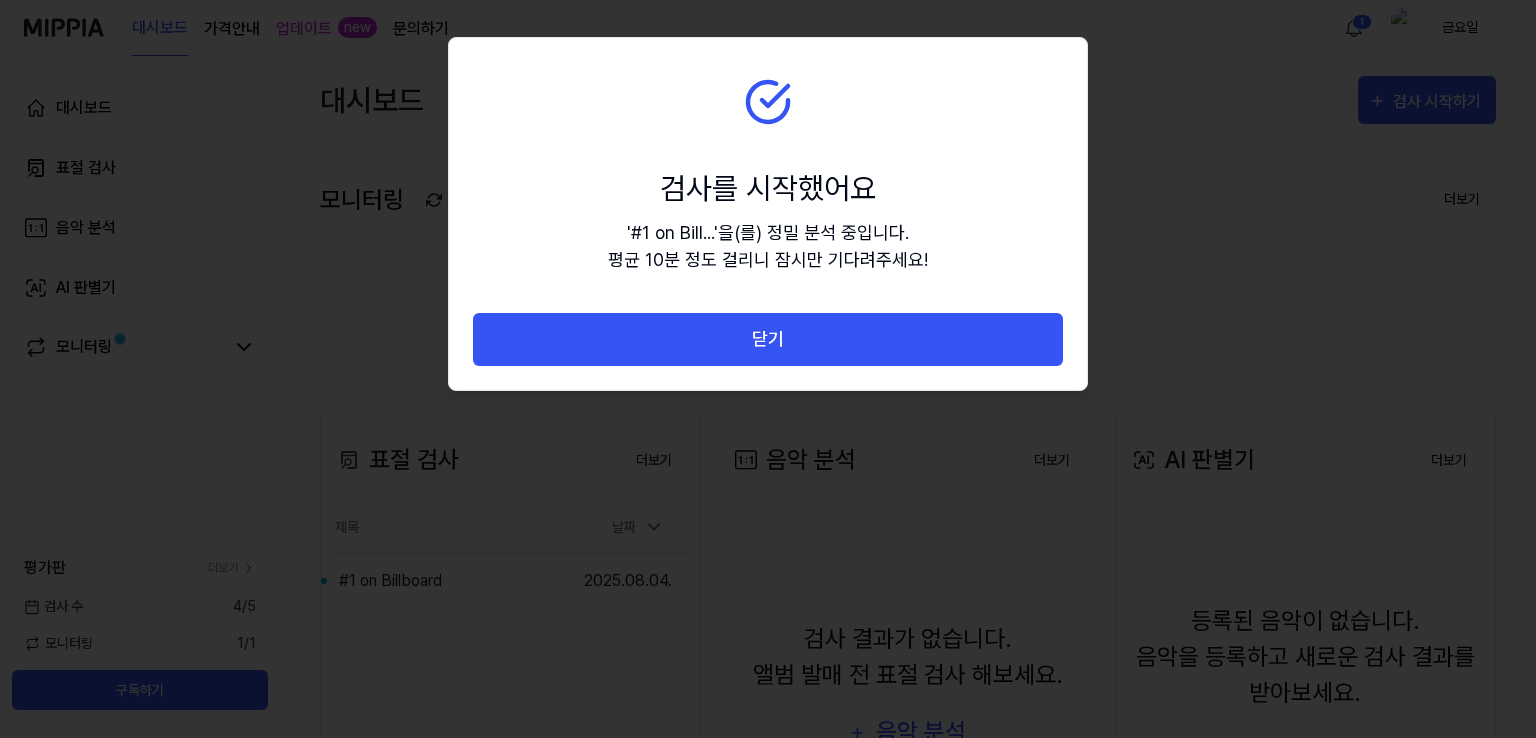 drag, startPoint x: 725, startPoint y: 182, endPoint x: 733, endPoint y: 169, distance: 15.264338 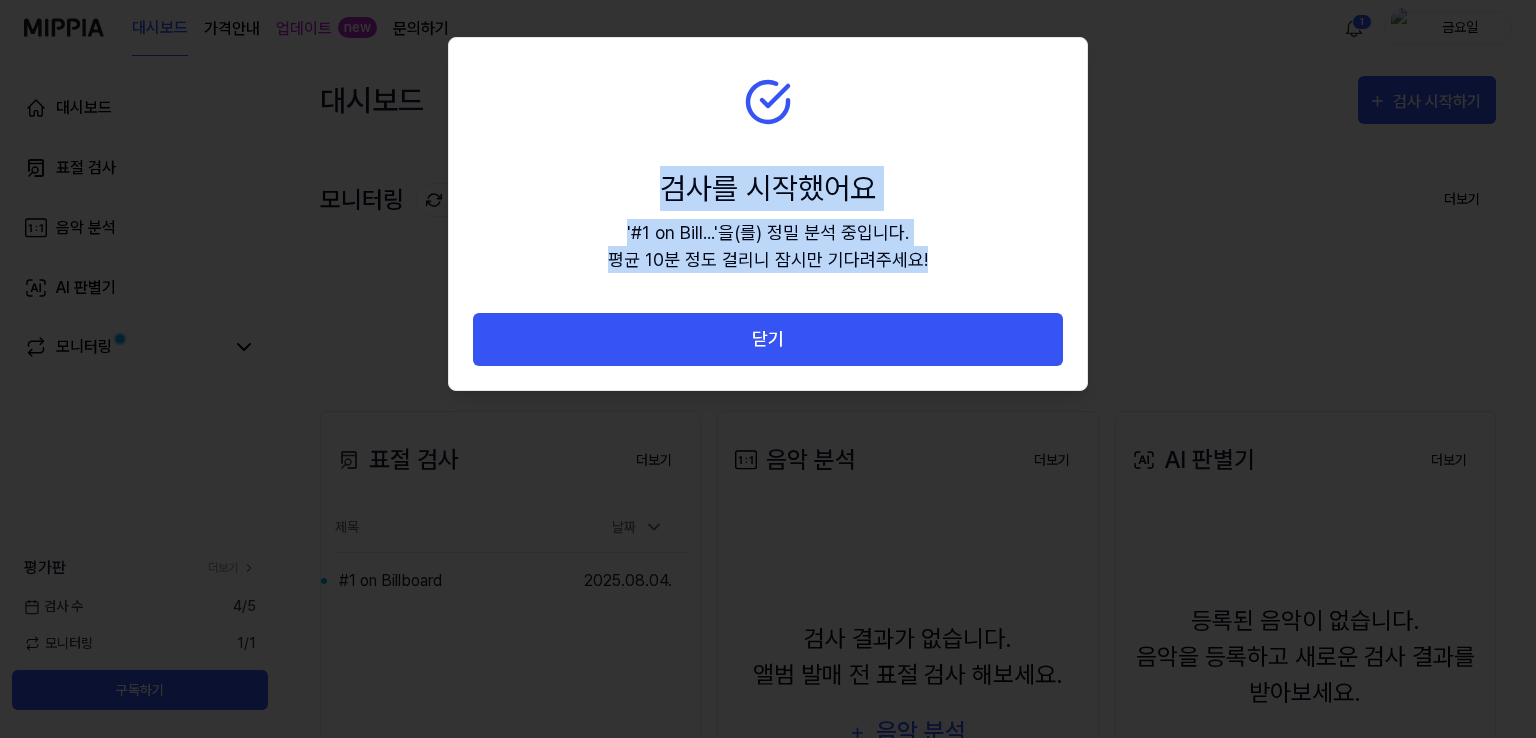 drag, startPoint x: 654, startPoint y: 181, endPoint x: 954, endPoint y: 248, distance: 307.39062 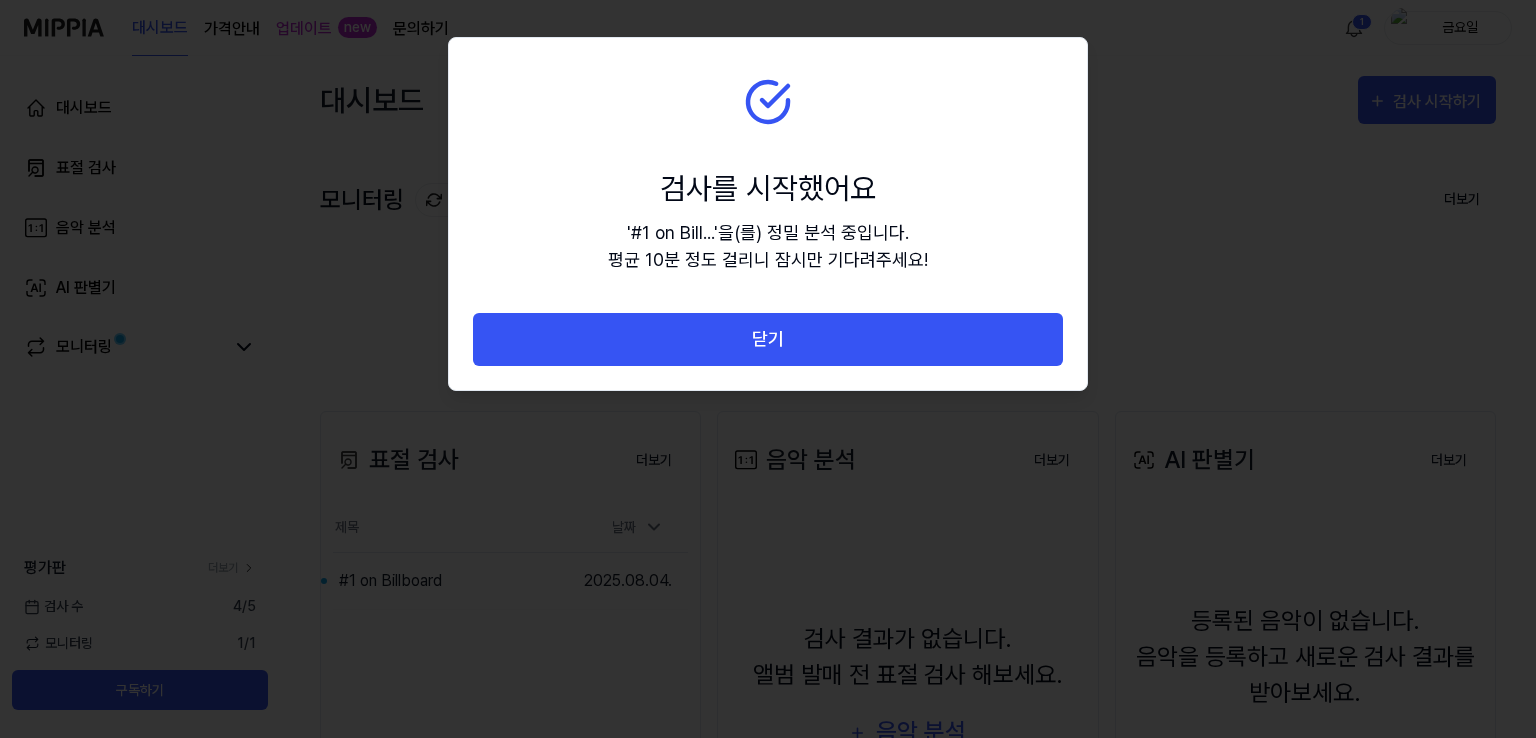 drag, startPoint x: 984, startPoint y: 180, endPoint x: 977, endPoint y: 170, distance: 12.206555 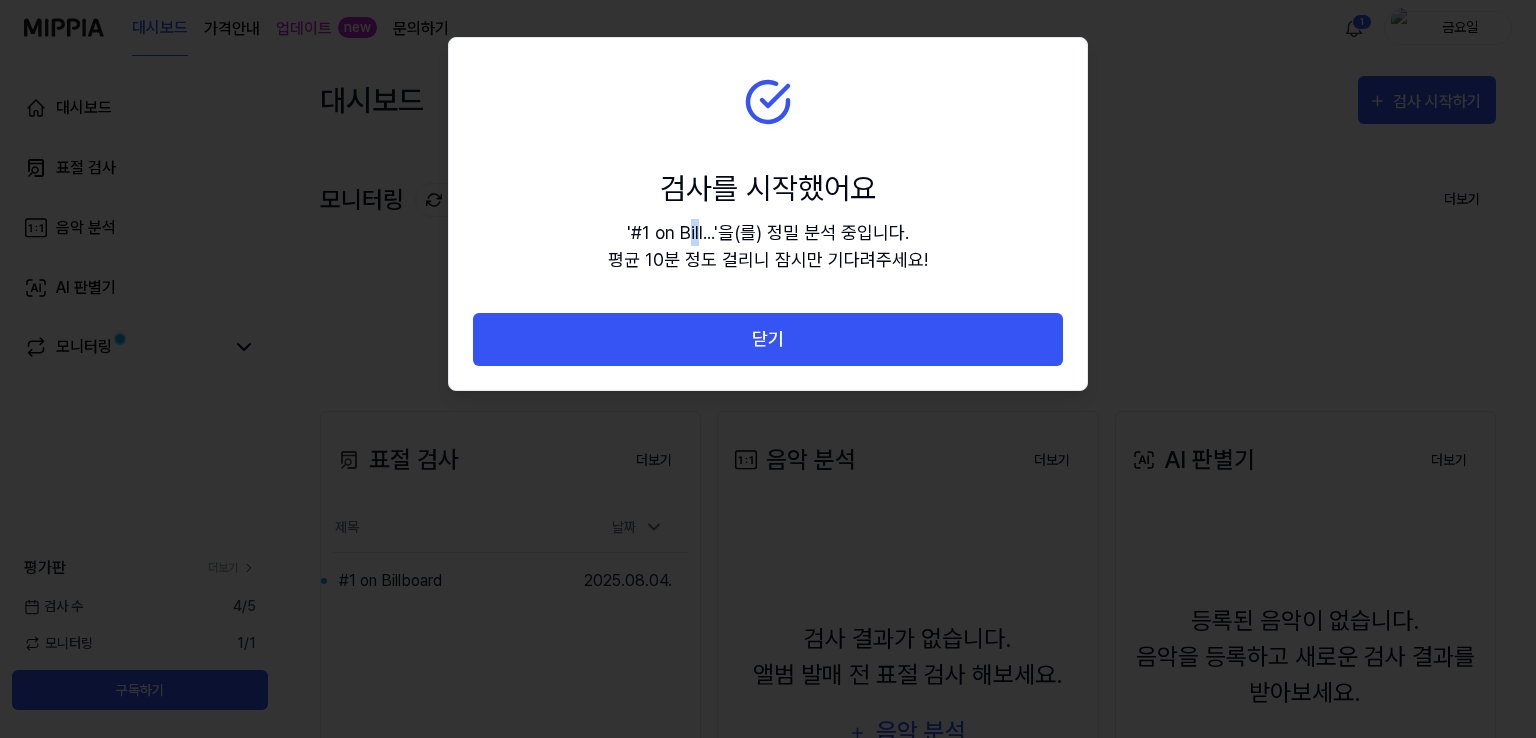 click on "' #1 on Bill... '  을(를) 정밀 분석 중입니다.
평균 10분 정도 걸리니 잠시만 기다려주세요!" at bounding box center (768, 246) 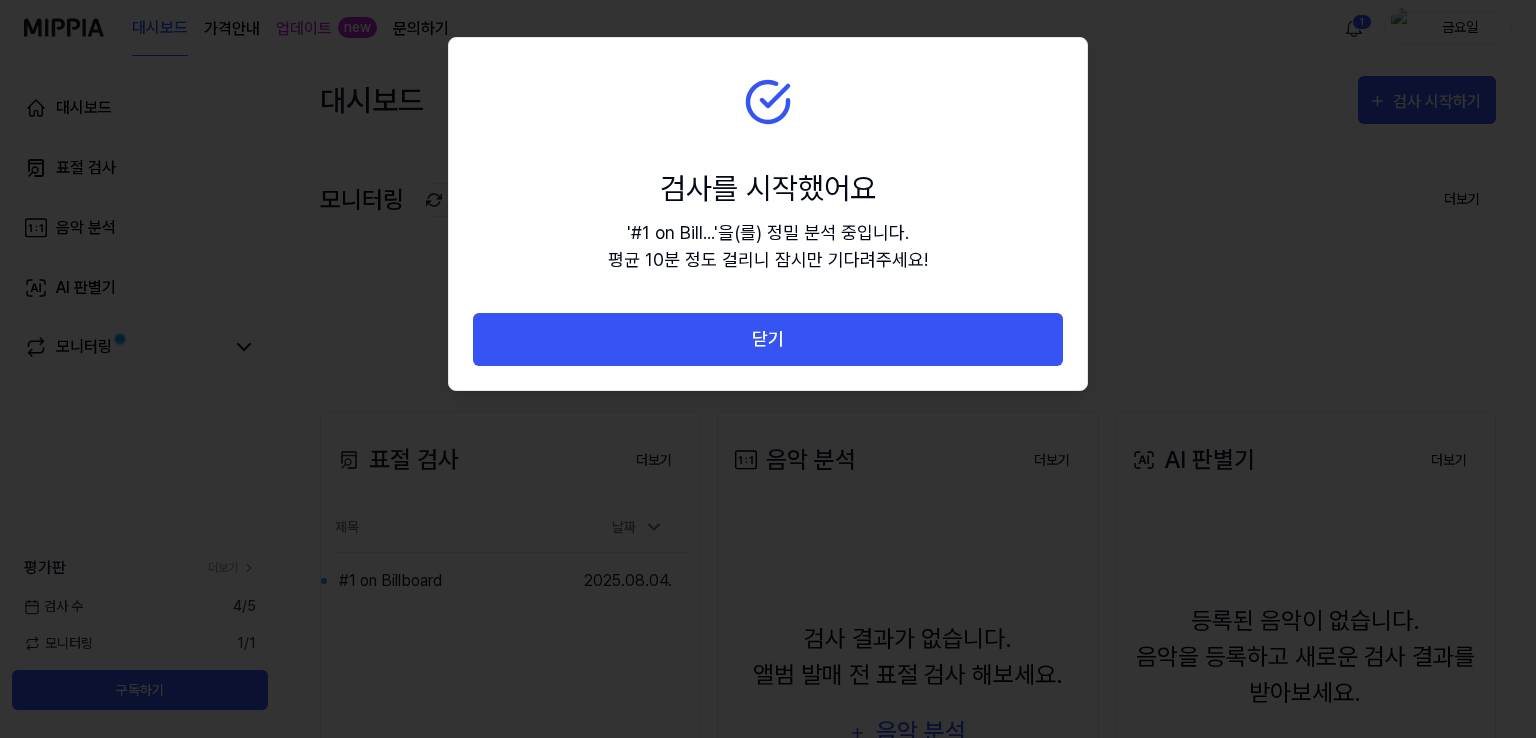drag, startPoint x: 665, startPoint y: 198, endPoint x: 719, endPoint y: 193, distance: 54.230988 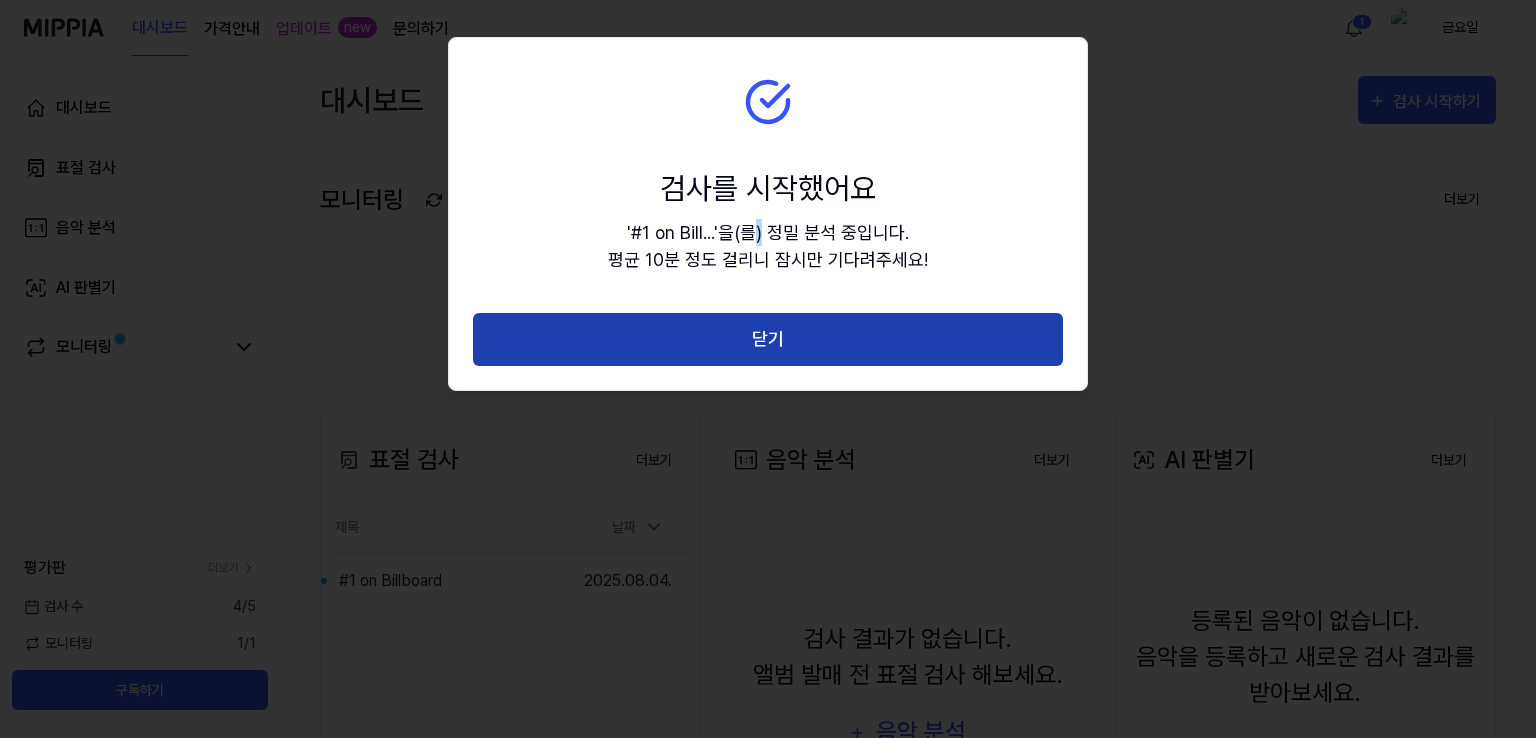 drag, startPoint x: 615, startPoint y: 315, endPoint x: 675, endPoint y: 332, distance: 62.361847 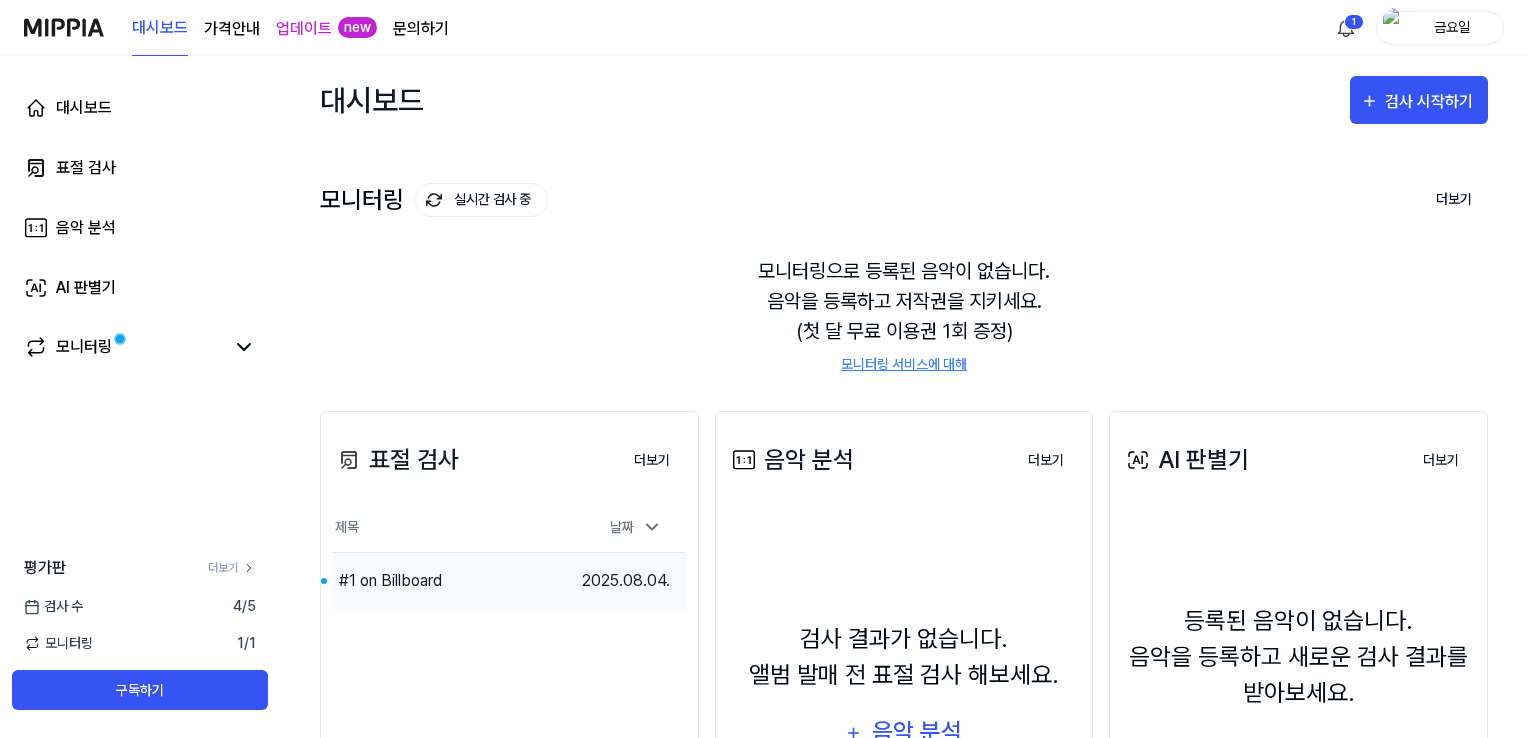 click on "#1 on Billboard" at bounding box center [449, 581] 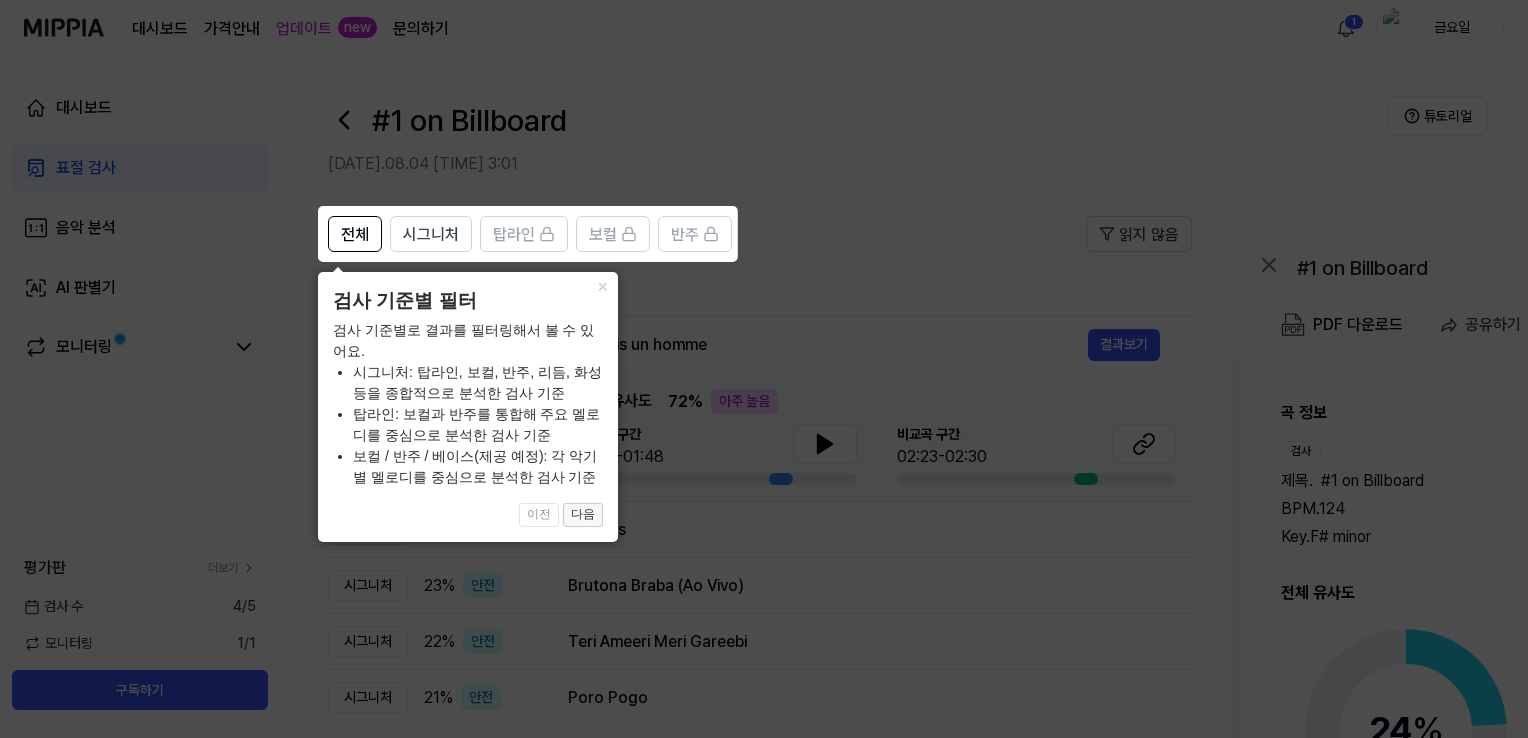 click on "다음" at bounding box center [583, 515] 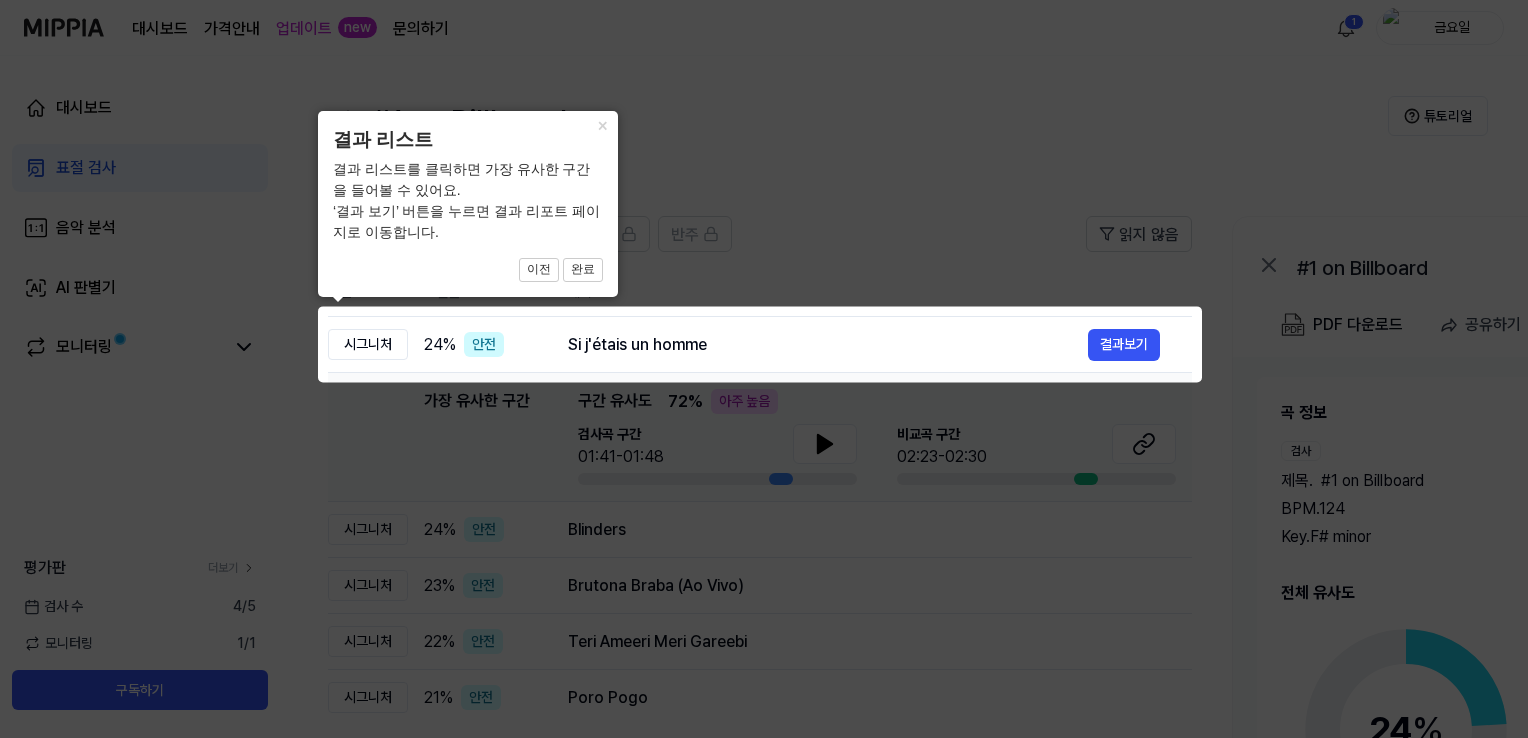 click 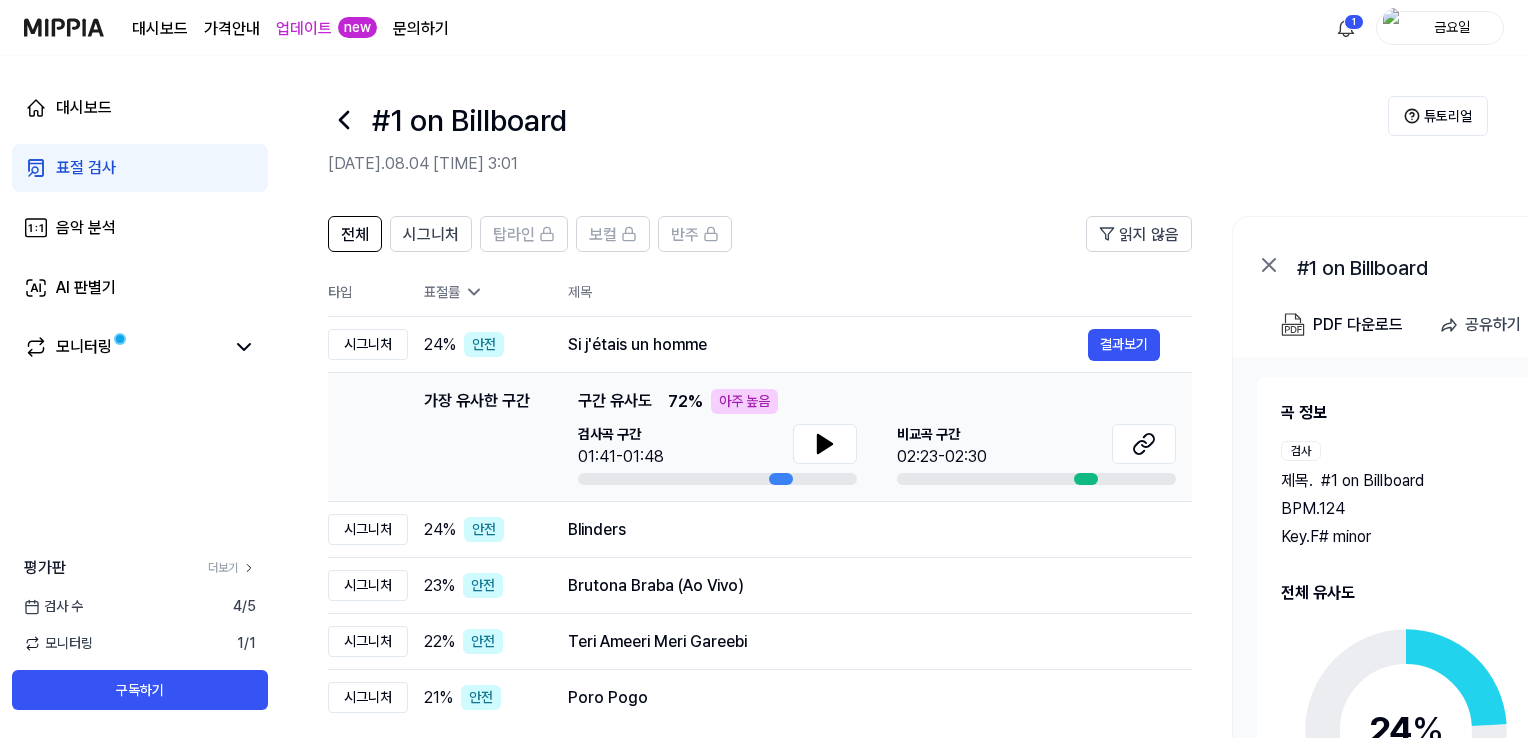 scroll, scrollTop: 100, scrollLeft: 0, axis: vertical 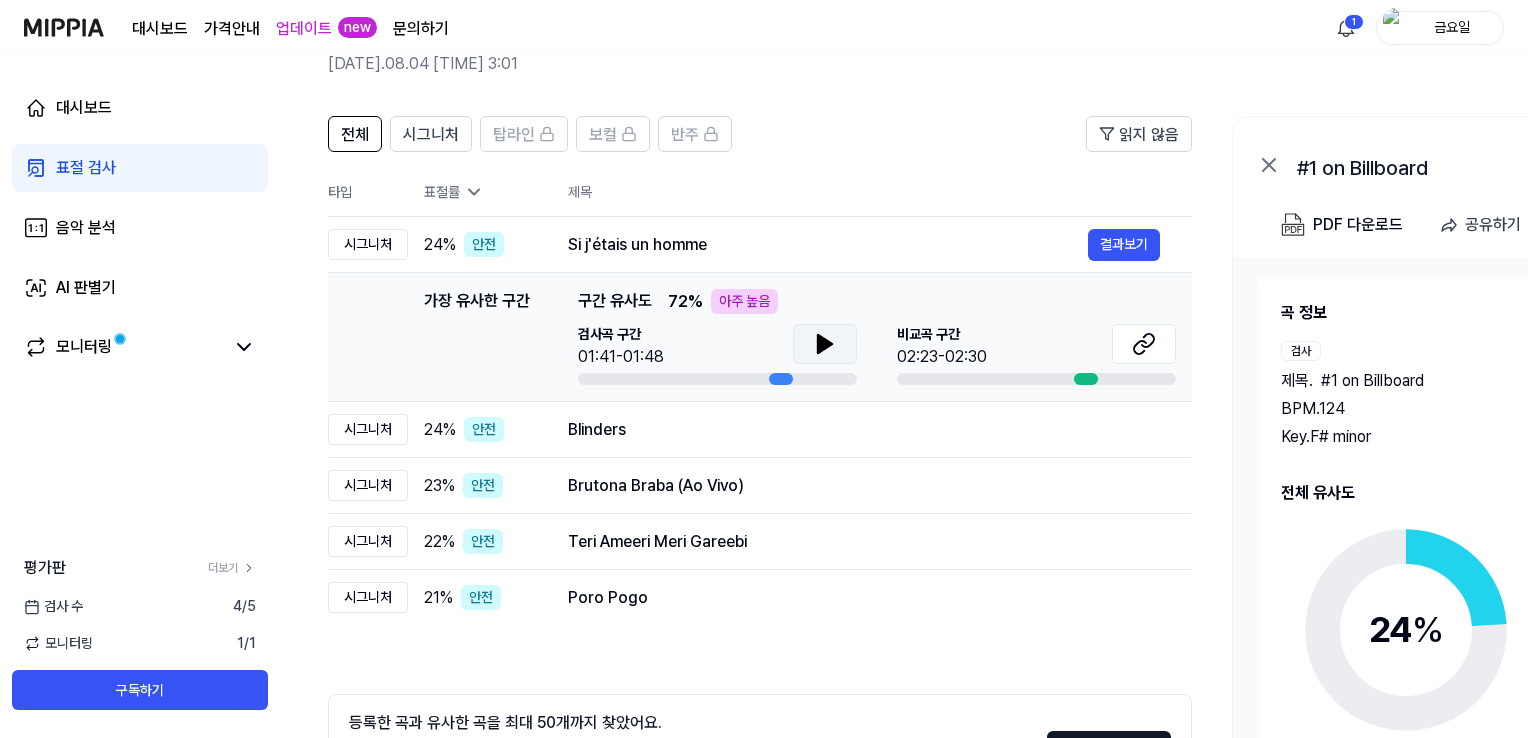 click 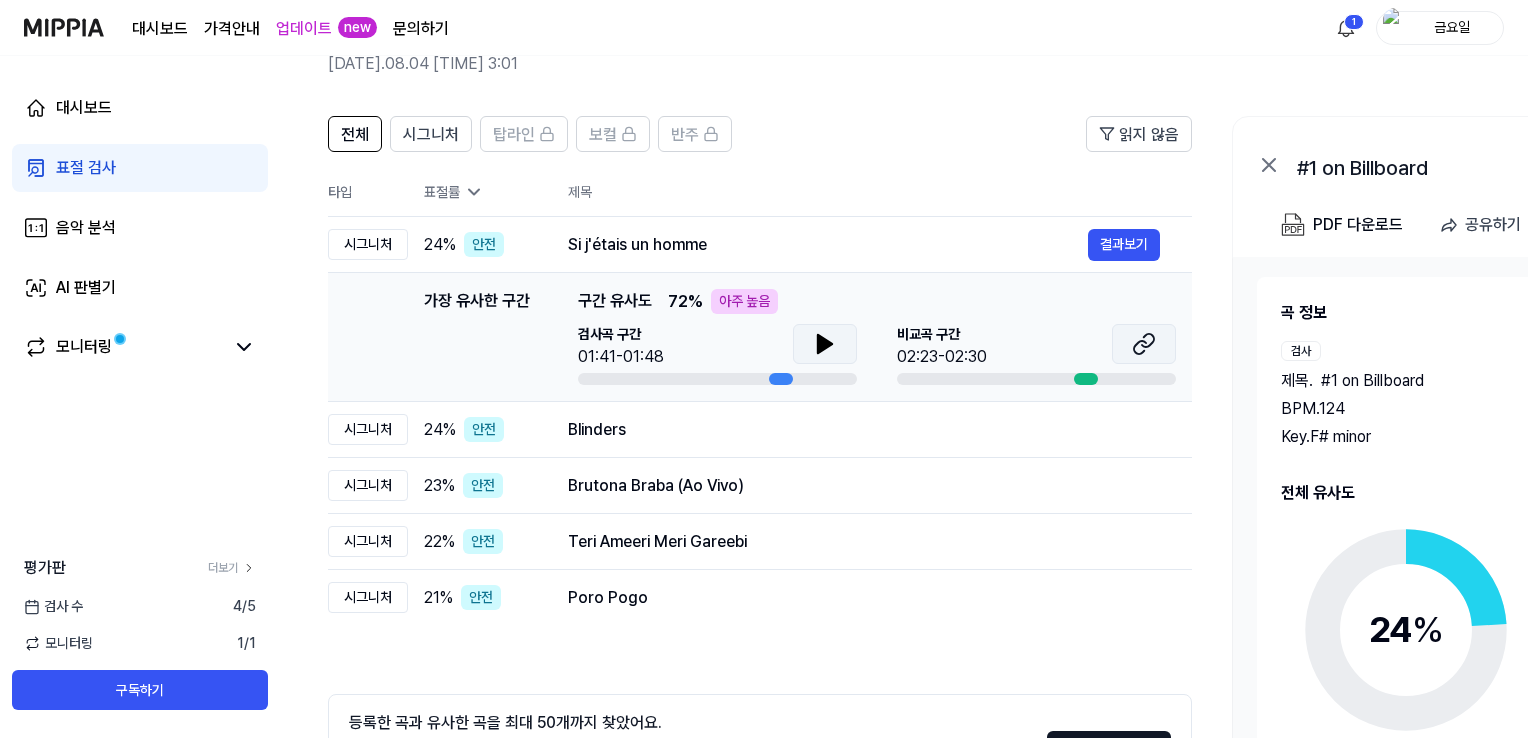 click 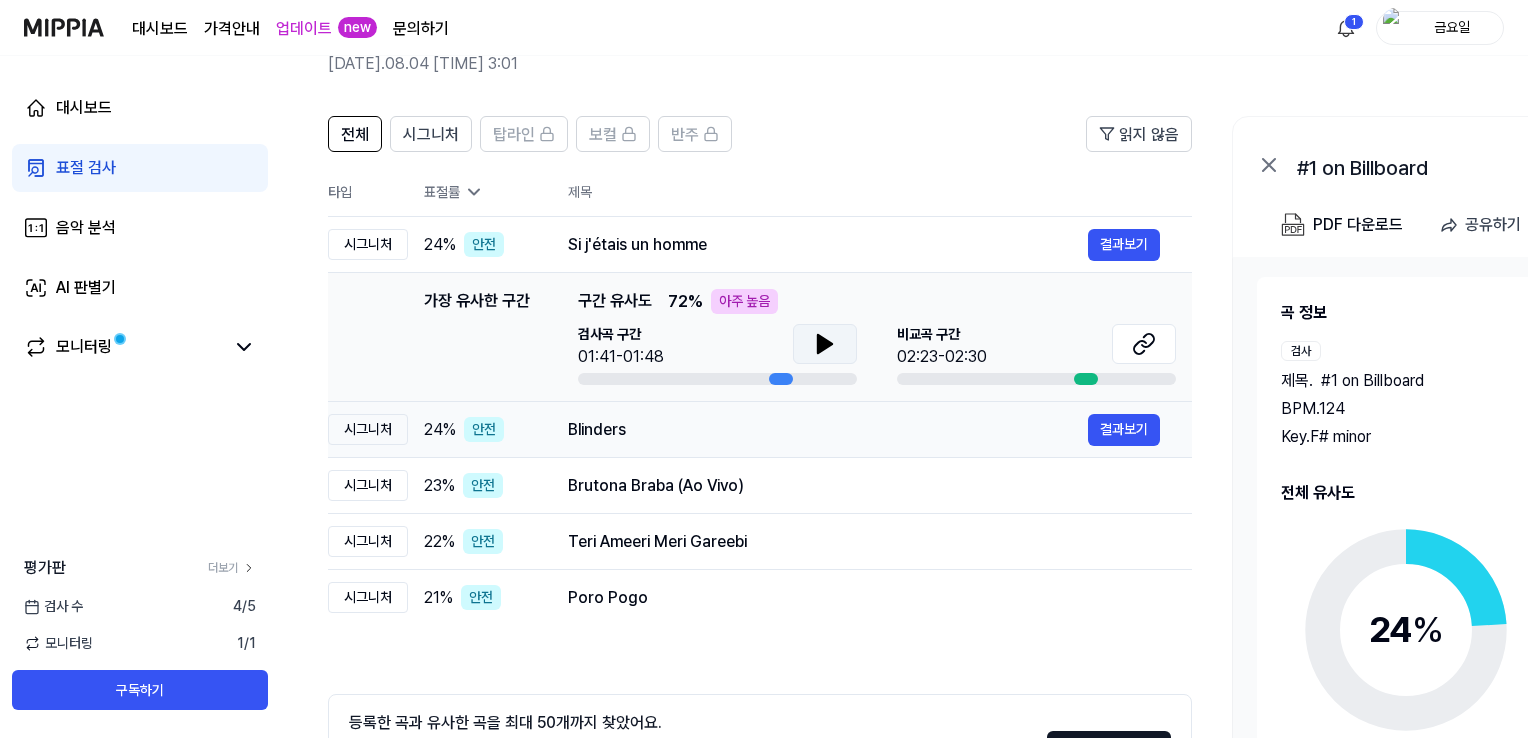 click on "Blinders" at bounding box center (828, 430) 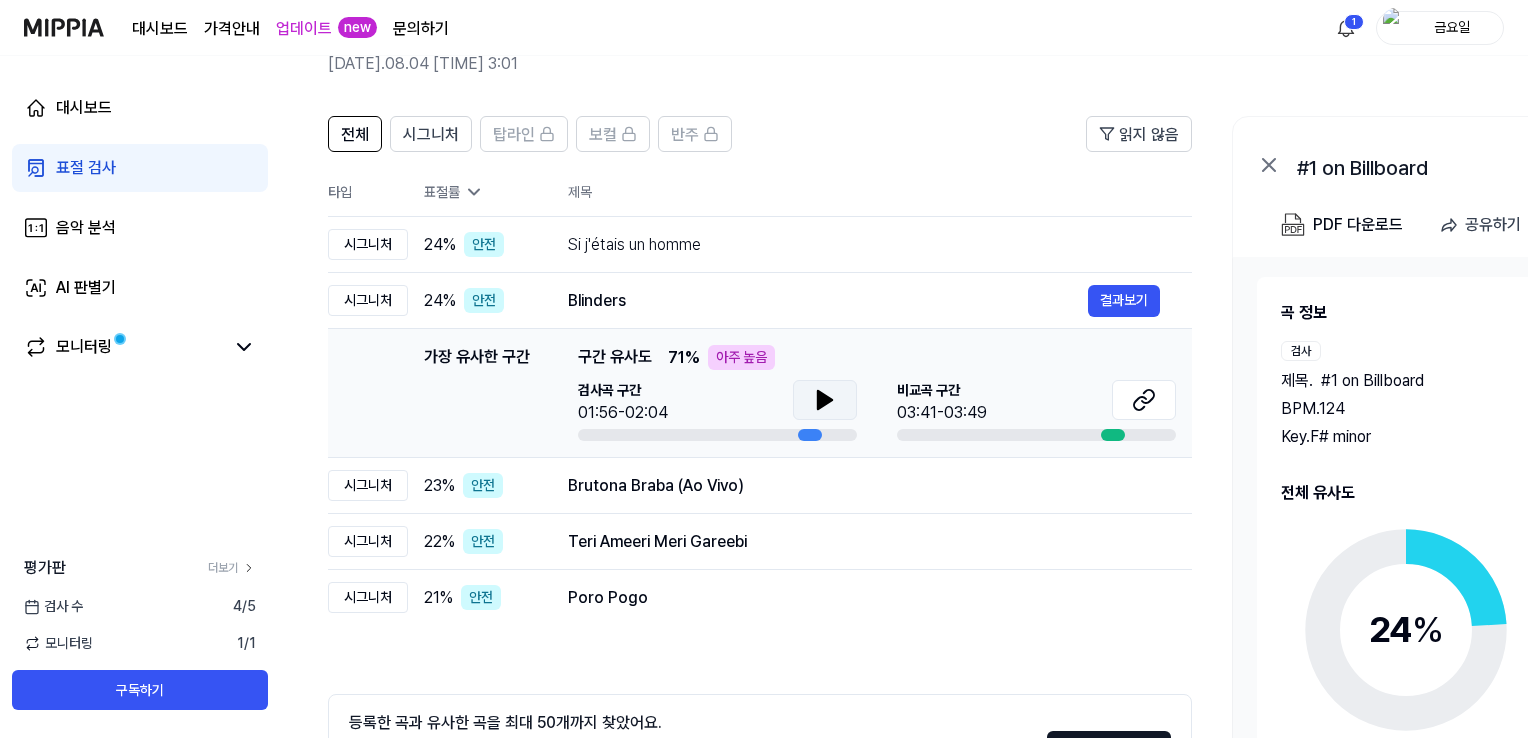 click 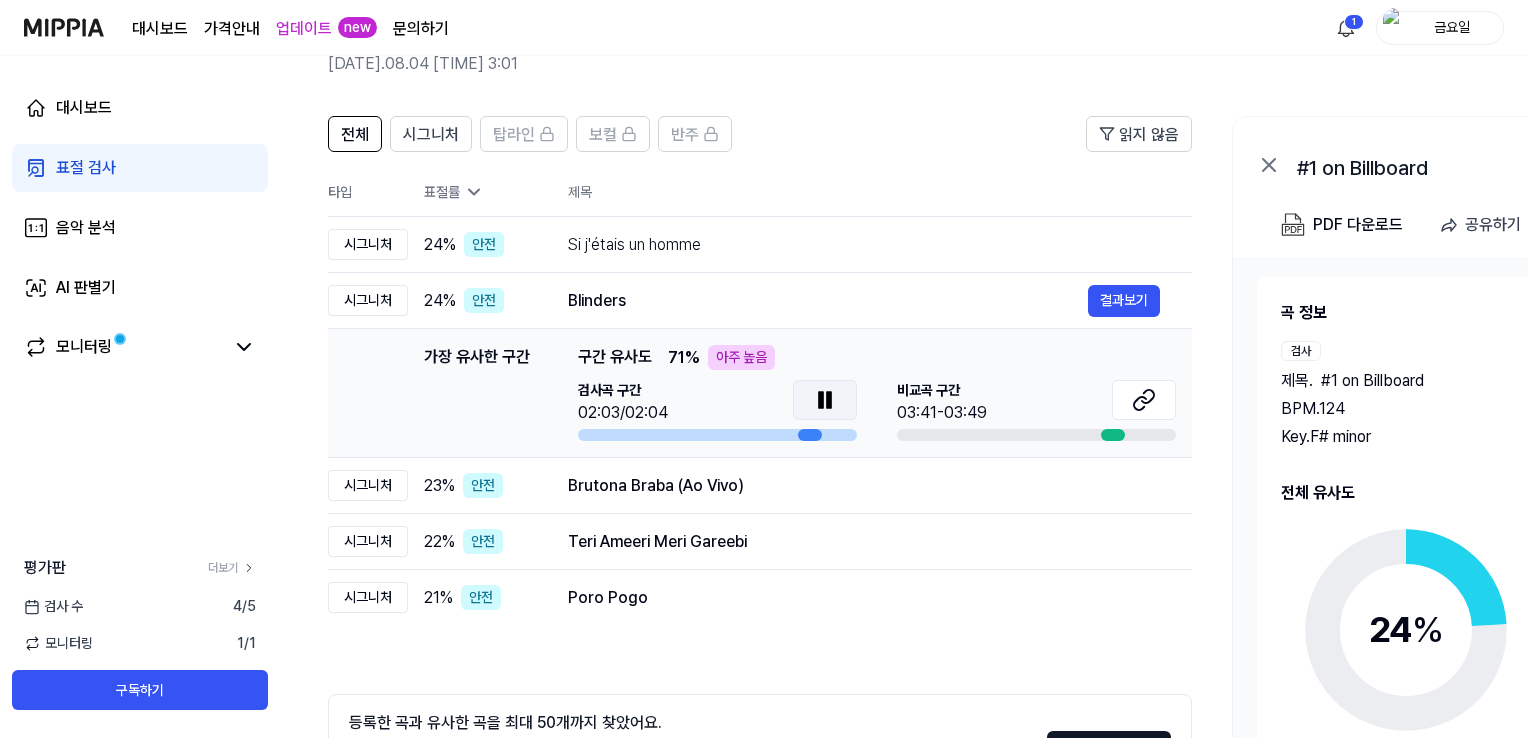 click 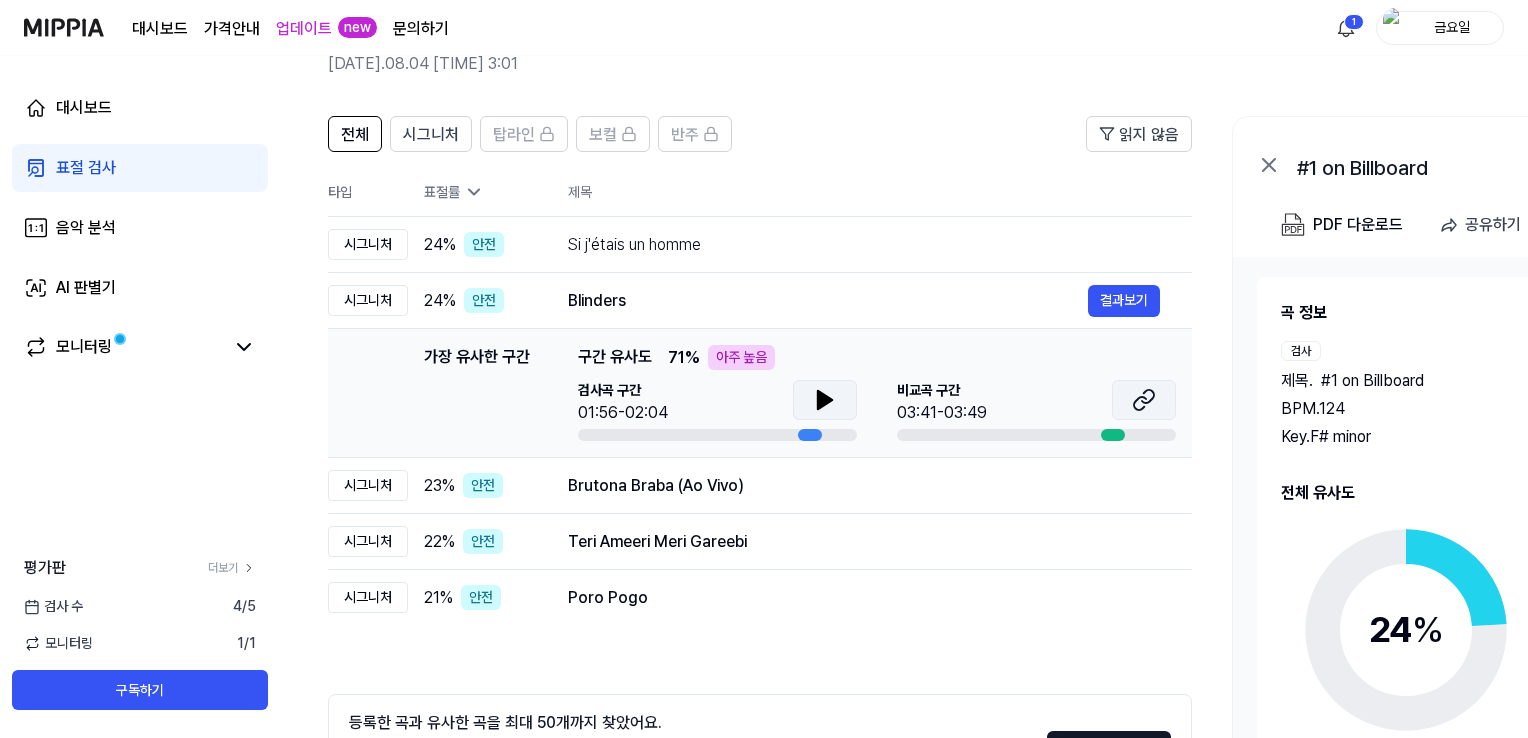 click at bounding box center (1144, 400) 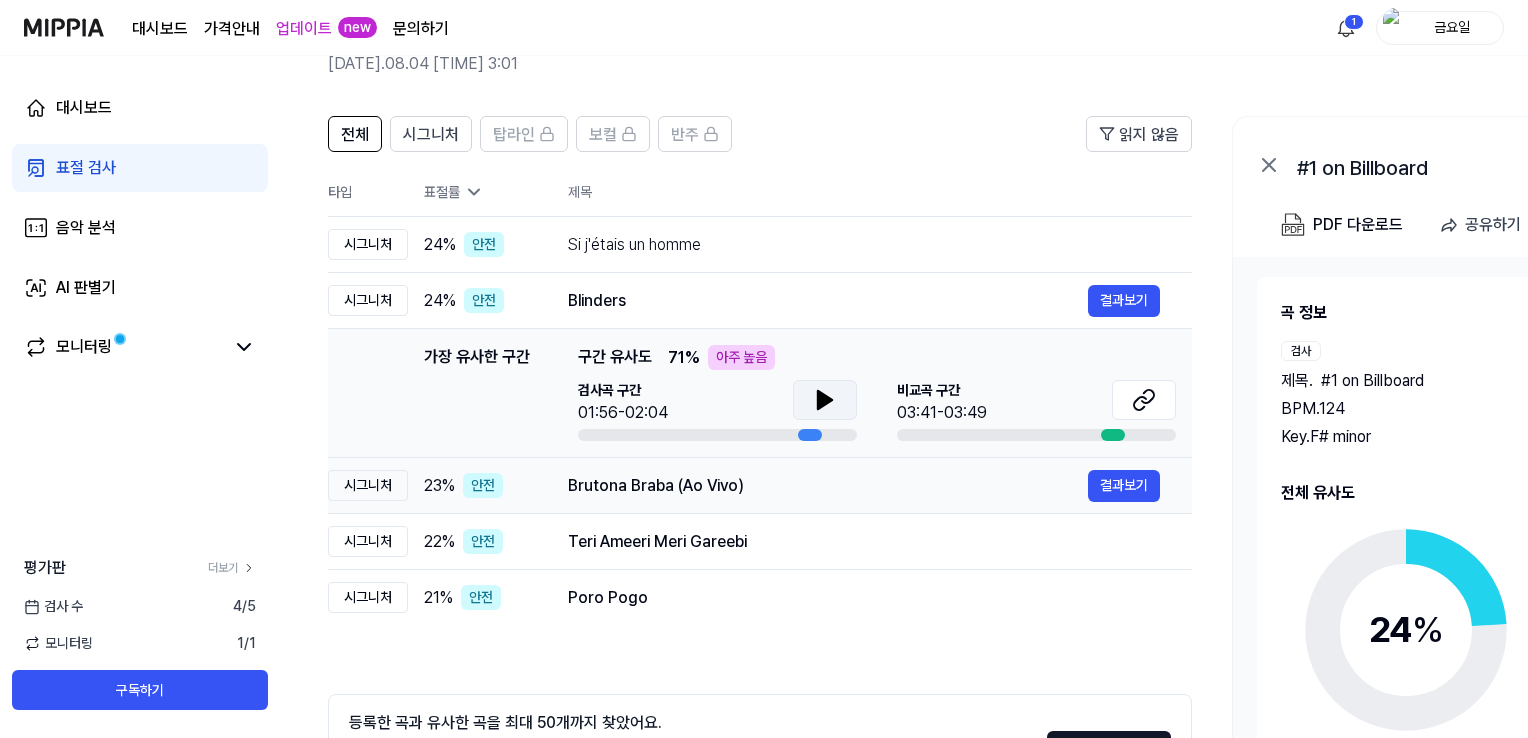 click on "Brutona Braba (Ao Vivo)" at bounding box center (828, 486) 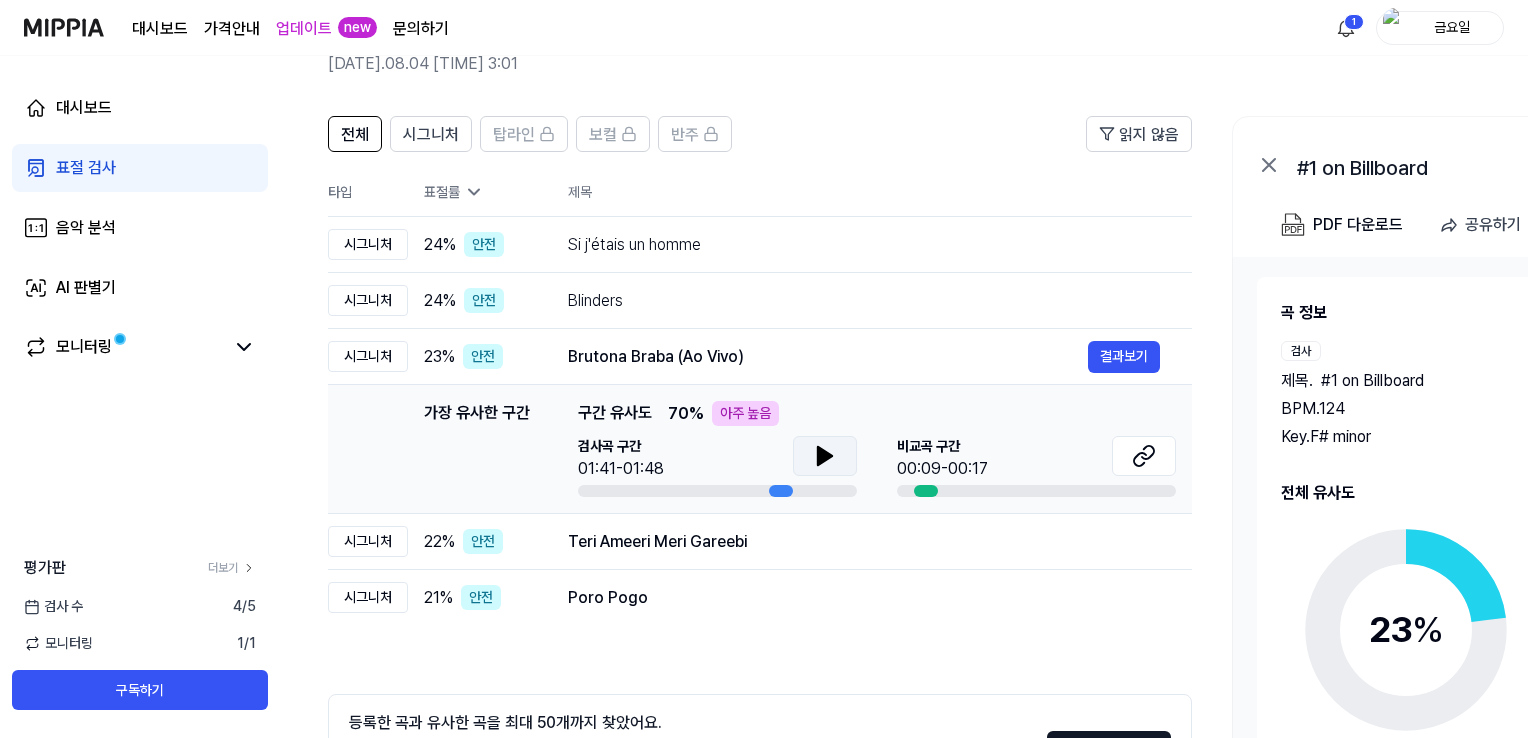 click 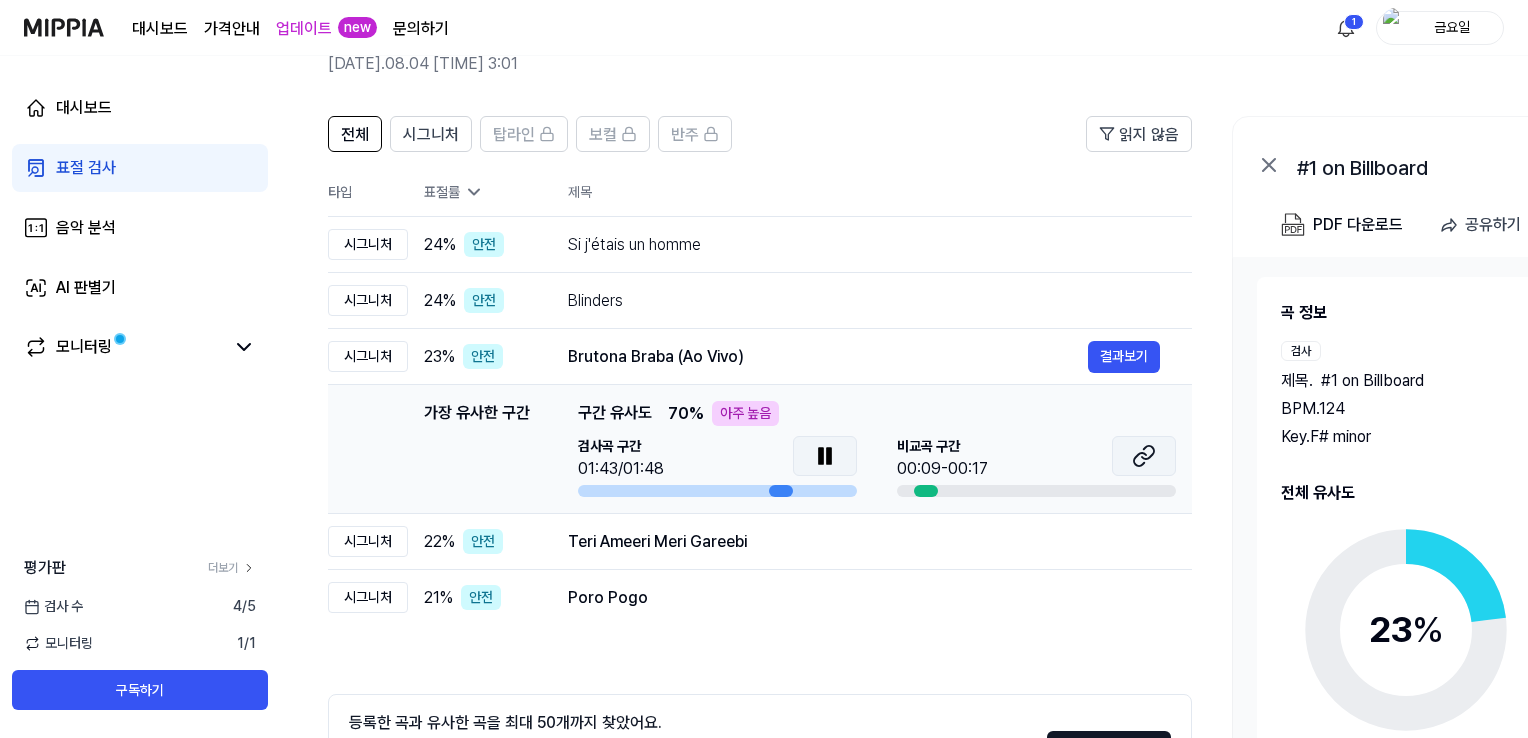 scroll, scrollTop: 0, scrollLeft: 0, axis: both 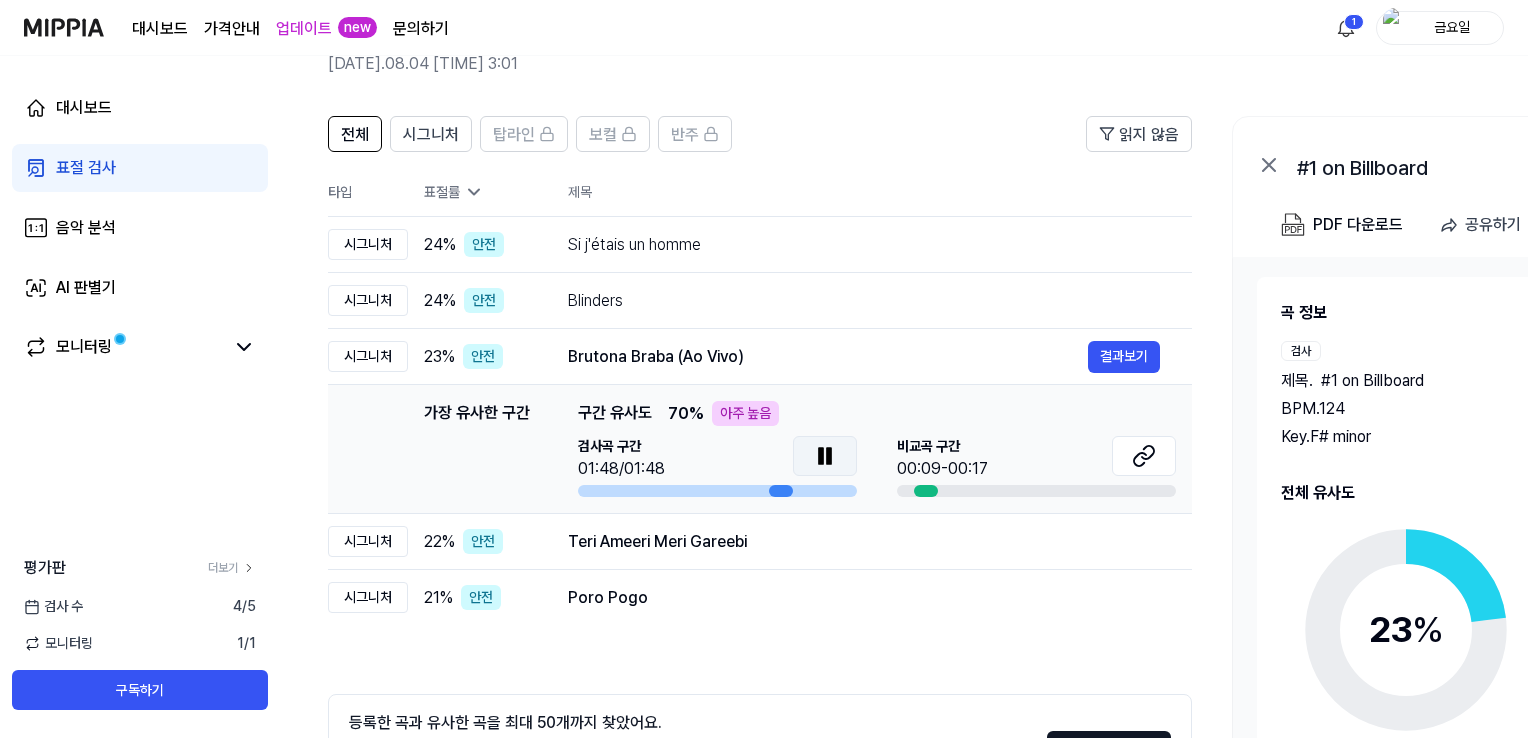 click at bounding box center [825, 456] 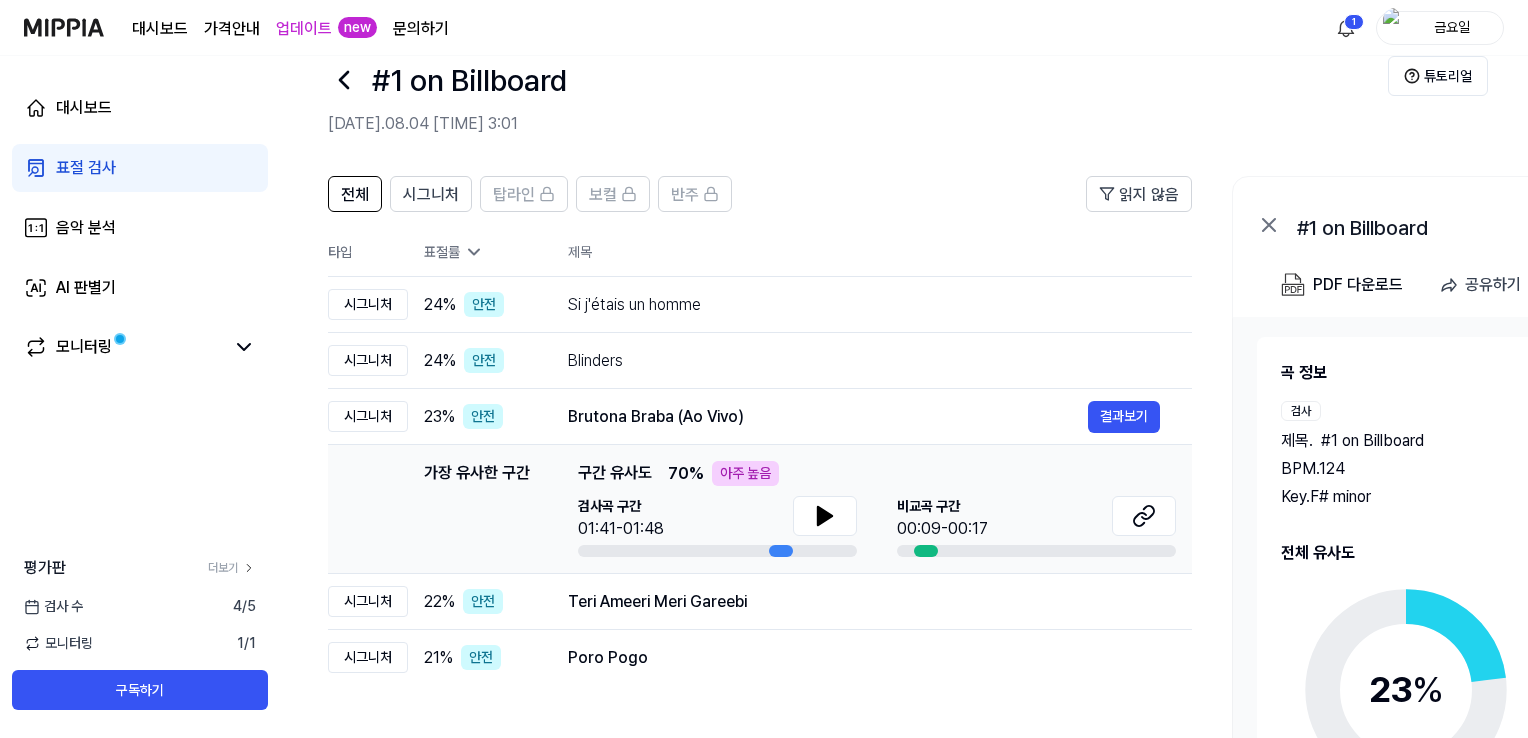 scroll, scrollTop: 0, scrollLeft: 0, axis: both 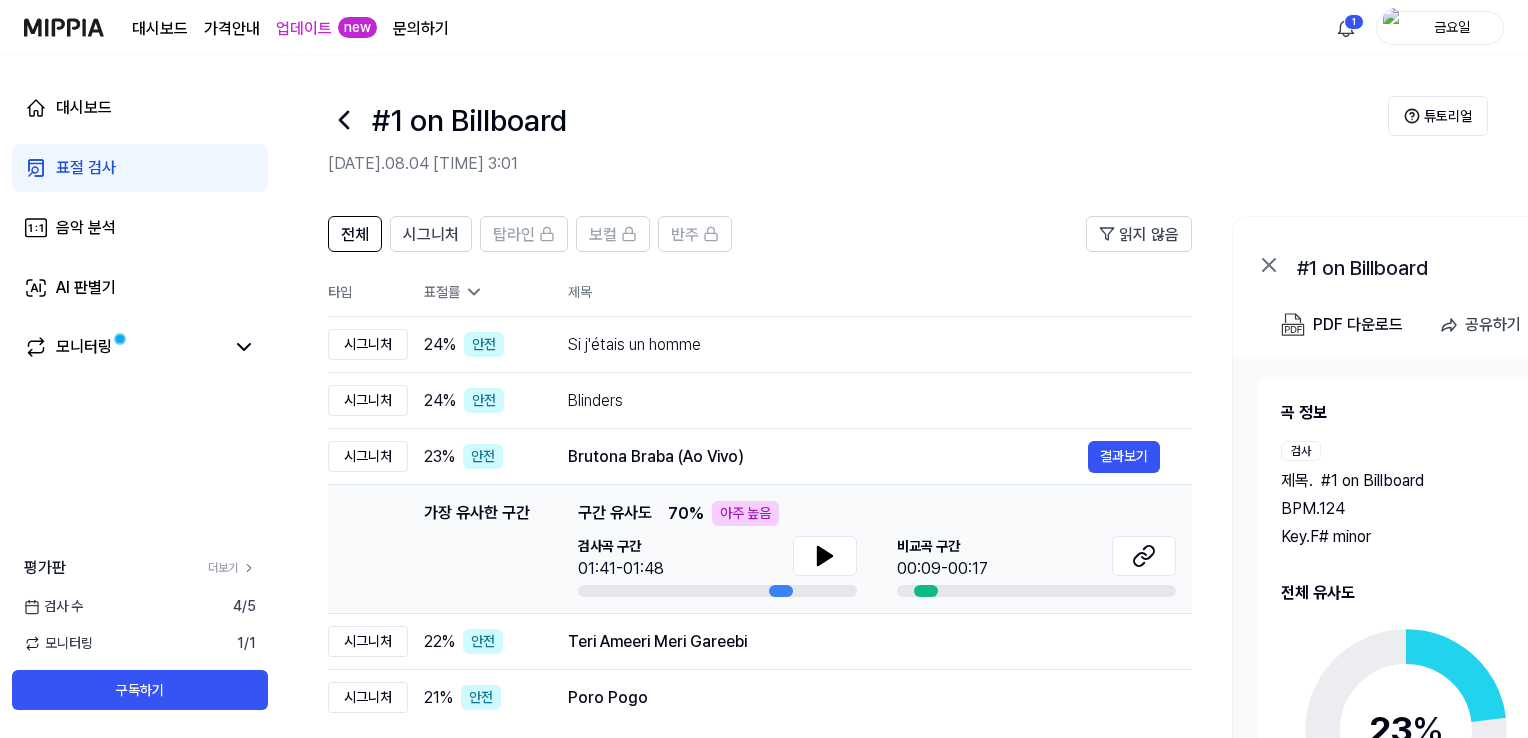 click 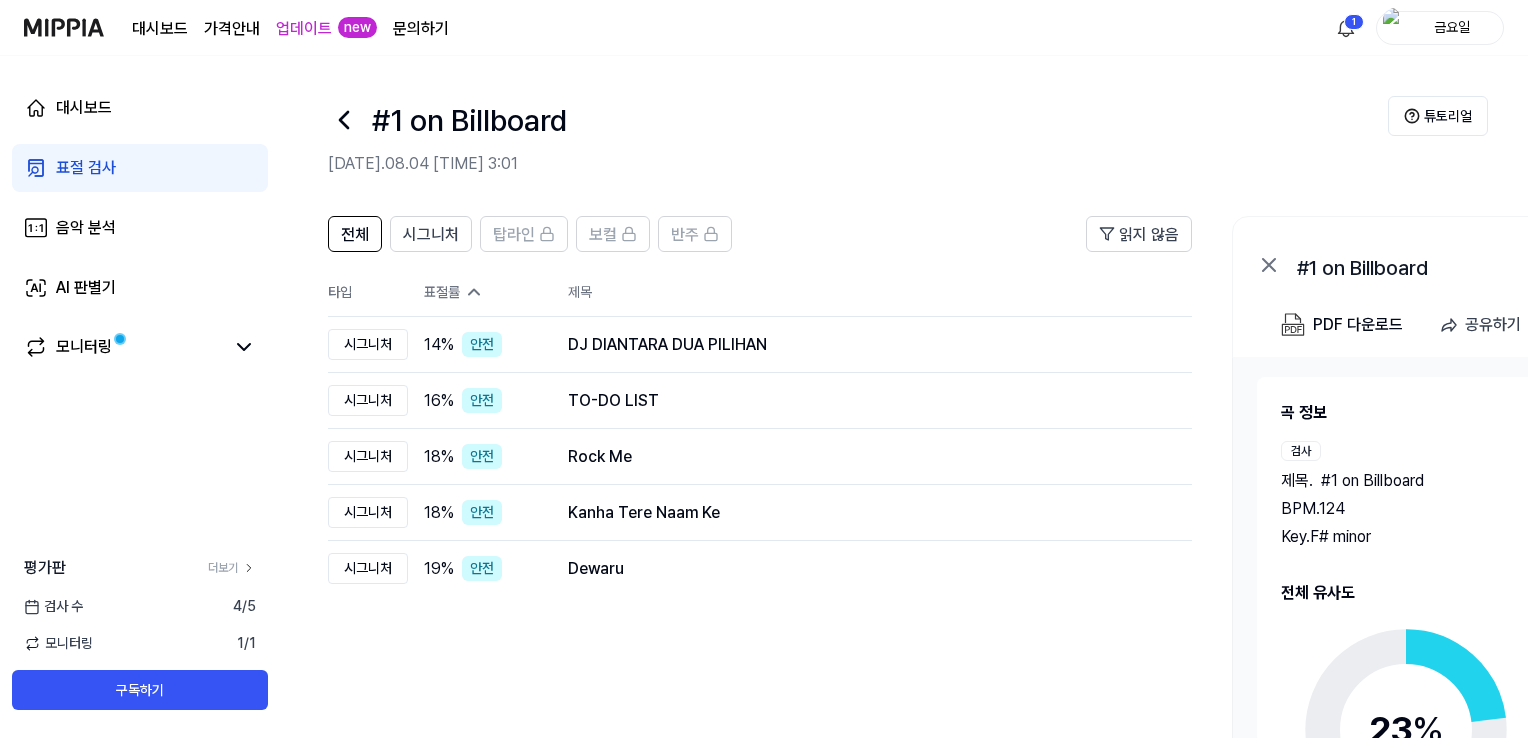 click 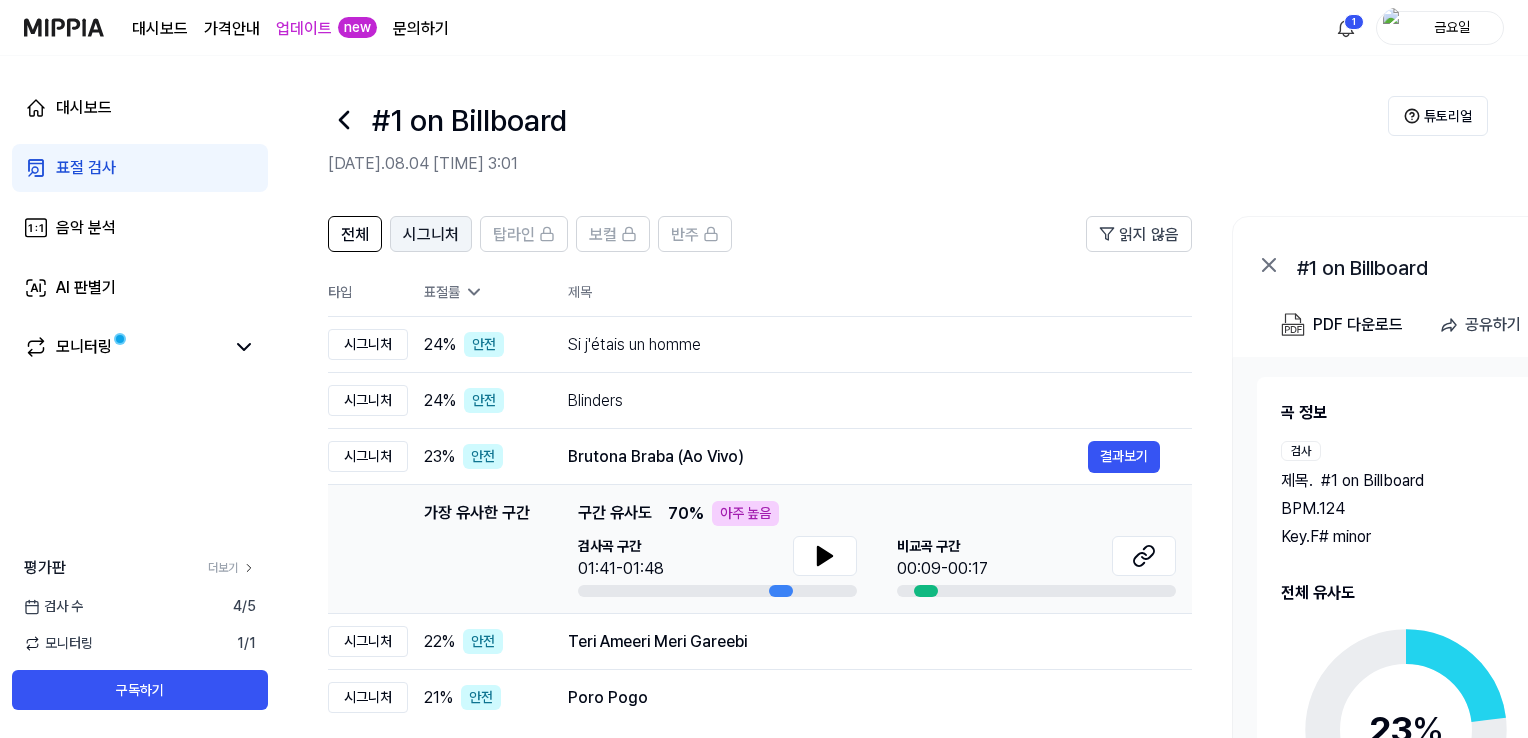 click on "시그니처" at bounding box center (431, 235) 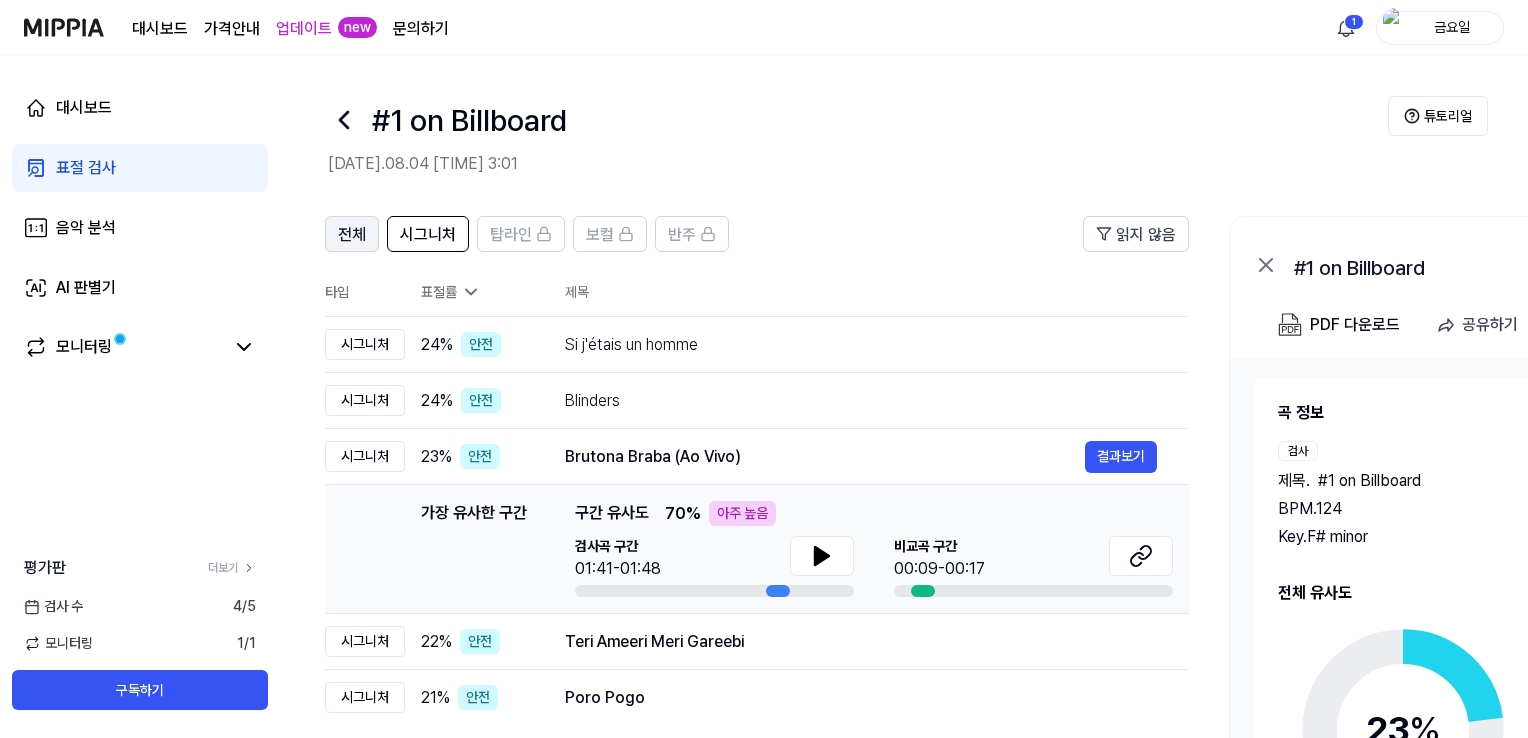 click on "전체" at bounding box center (352, 234) 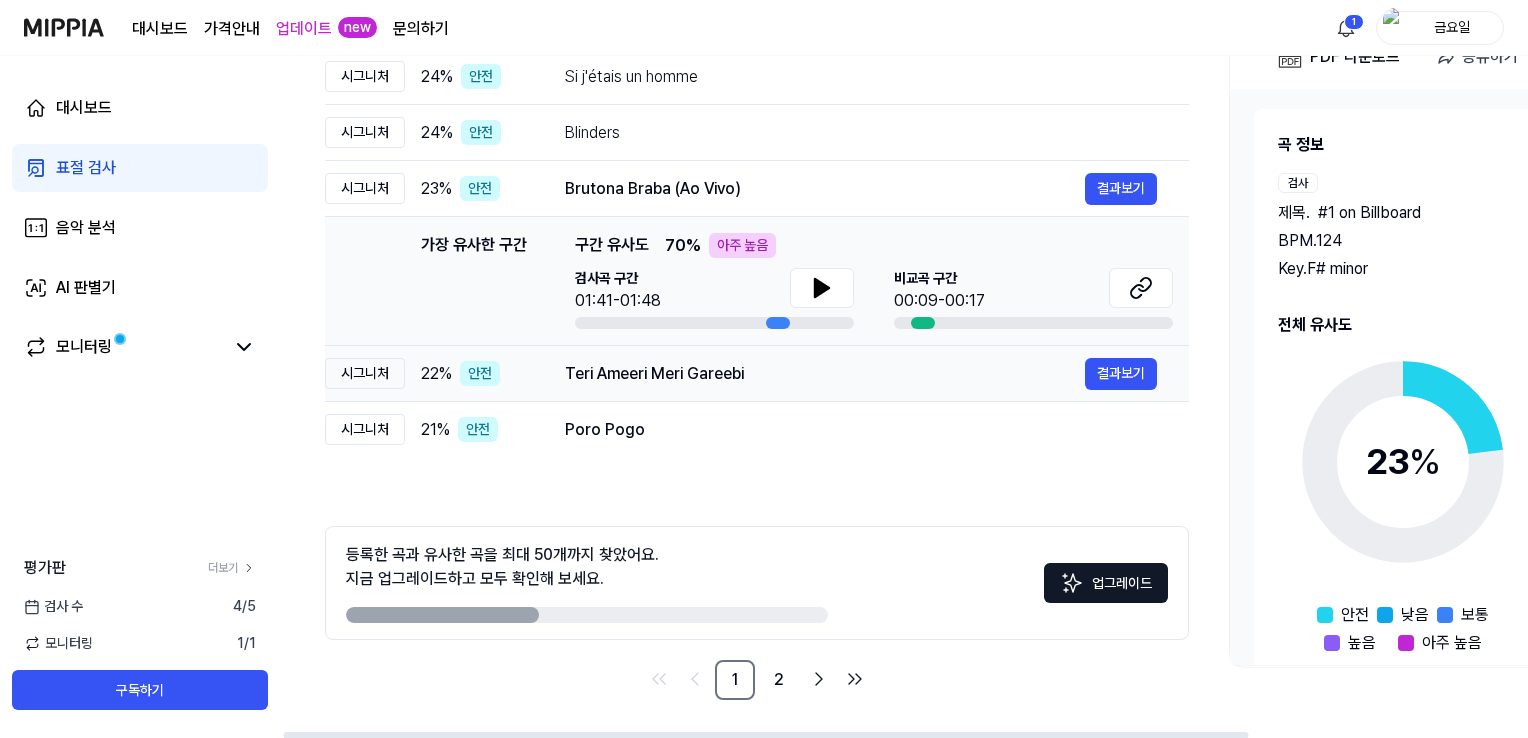 scroll, scrollTop: 270, scrollLeft: 0, axis: vertical 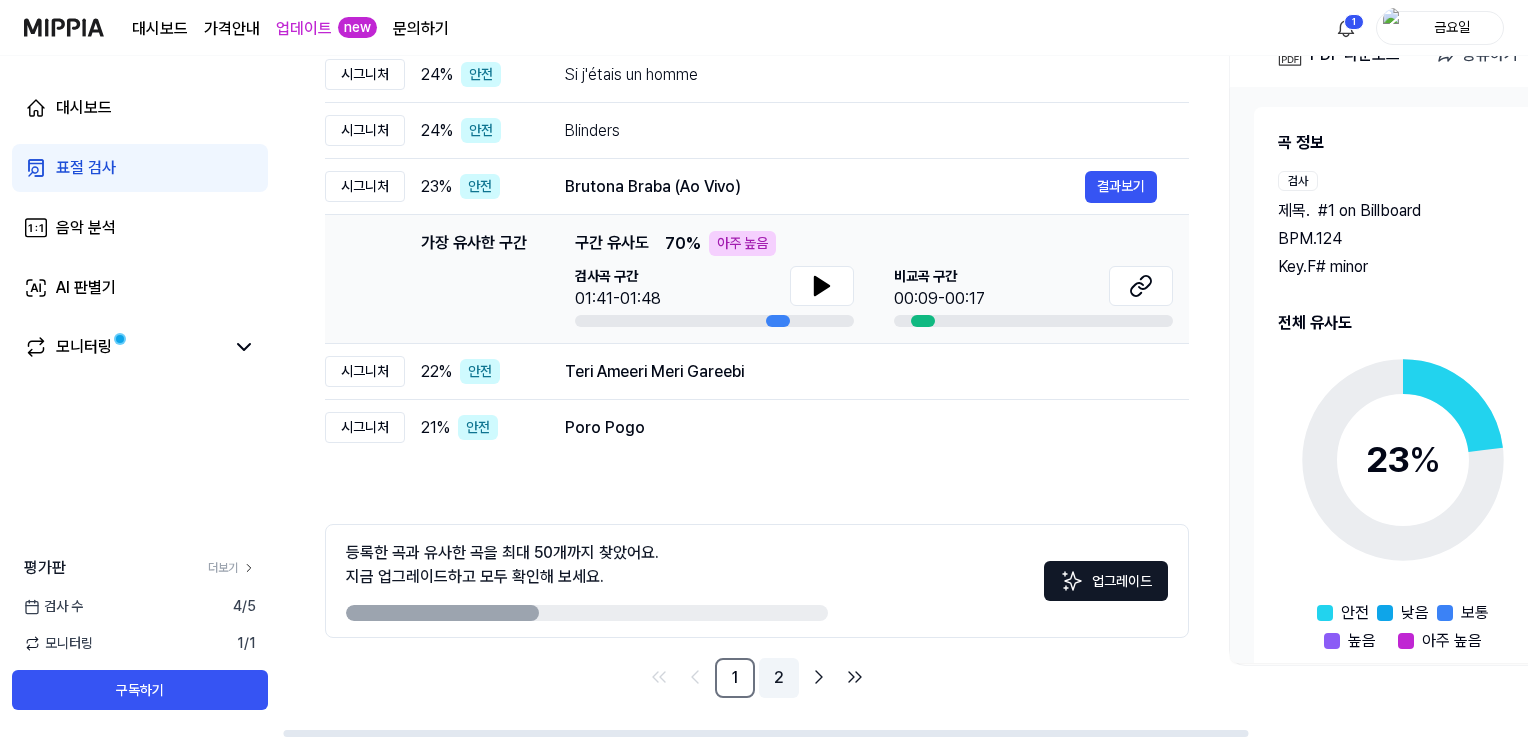 click on "2" at bounding box center (779, 678) 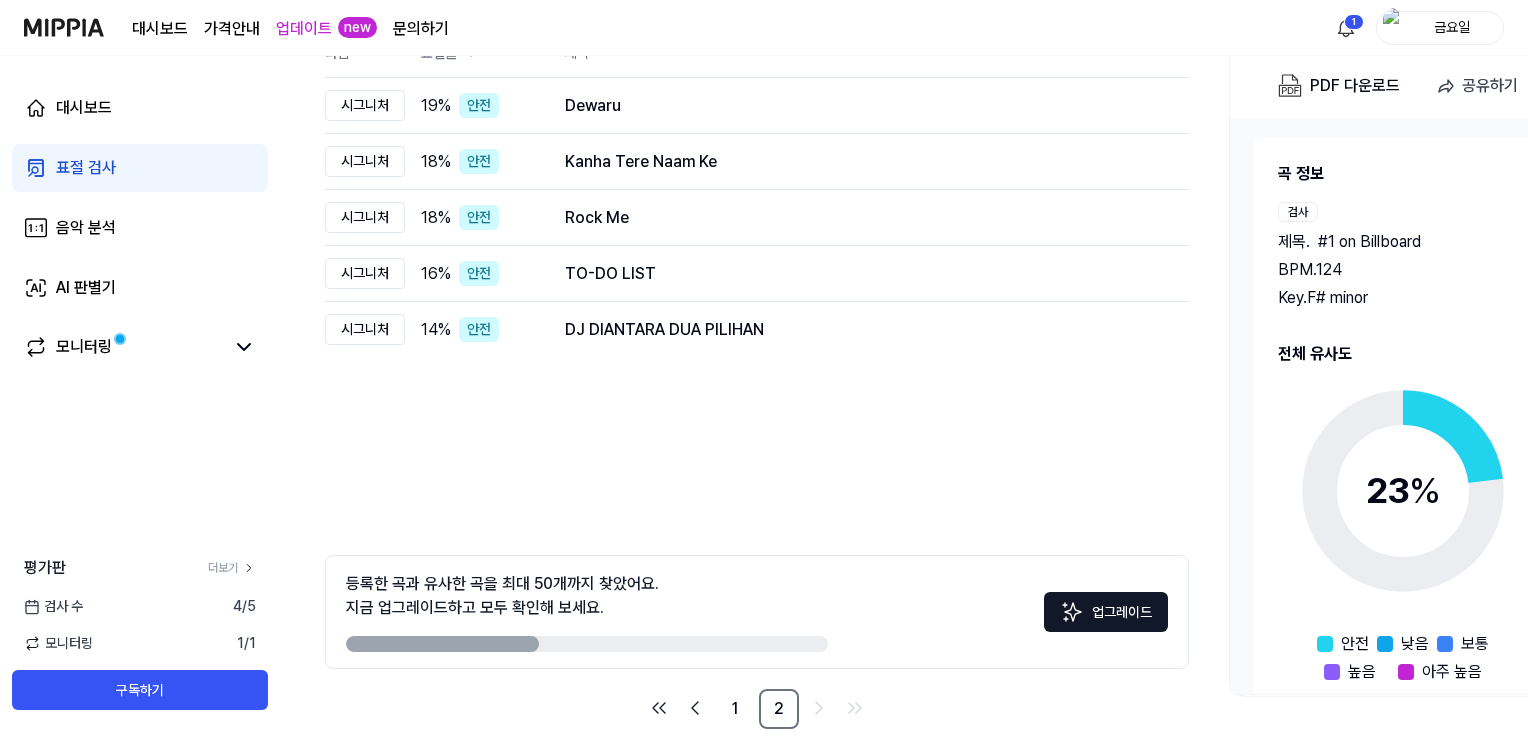 scroll, scrollTop: 270, scrollLeft: 0, axis: vertical 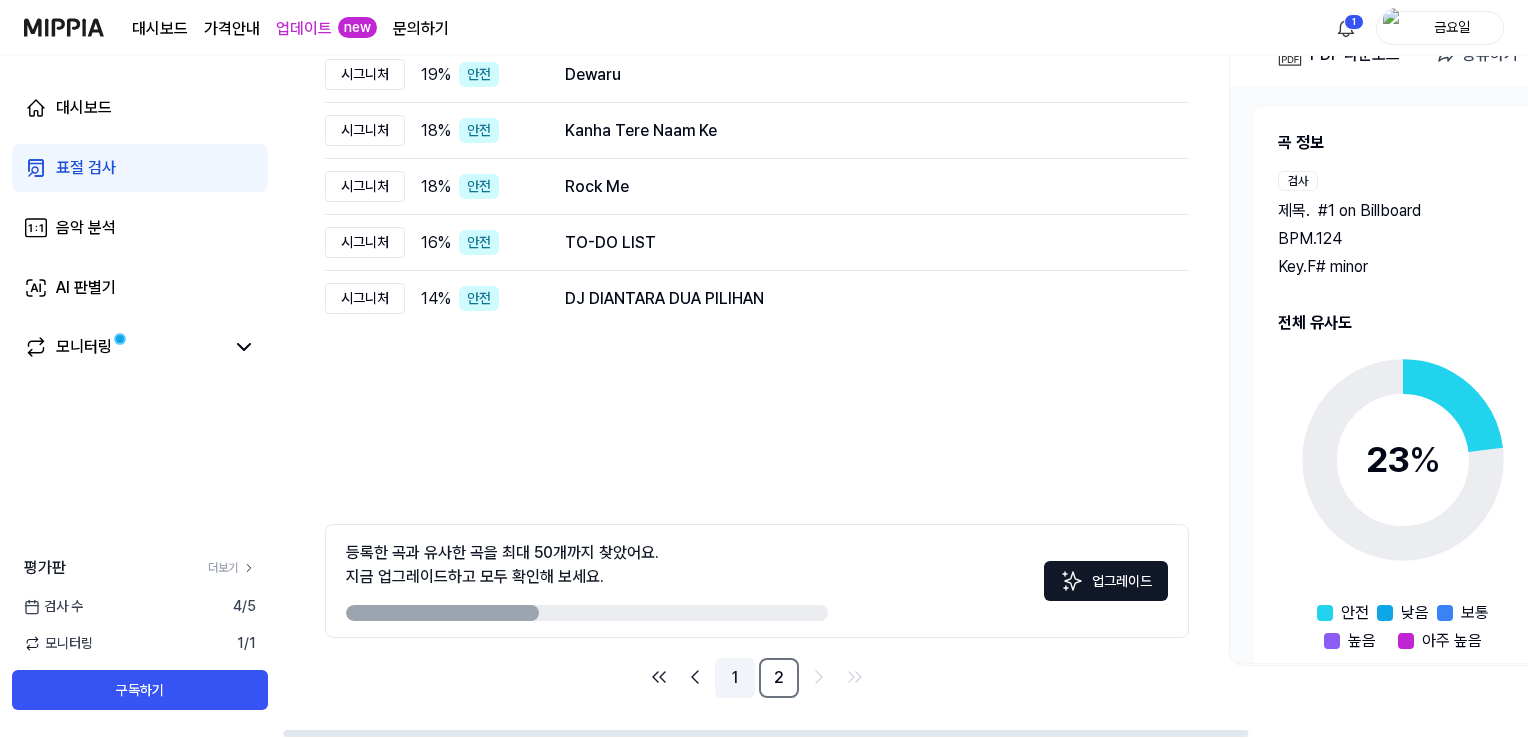 click on "1" at bounding box center (735, 678) 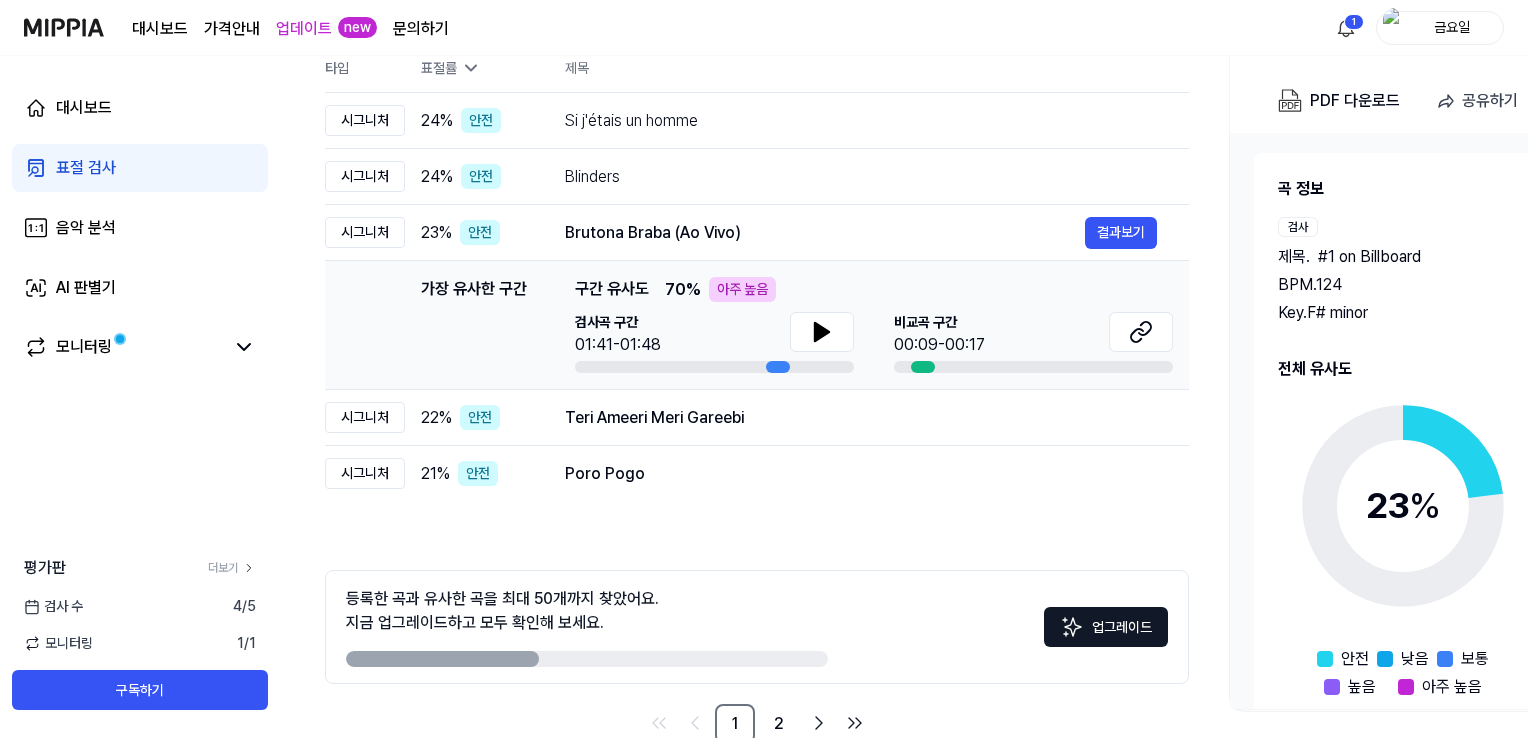scroll, scrollTop: 270, scrollLeft: 0, axis: vertical 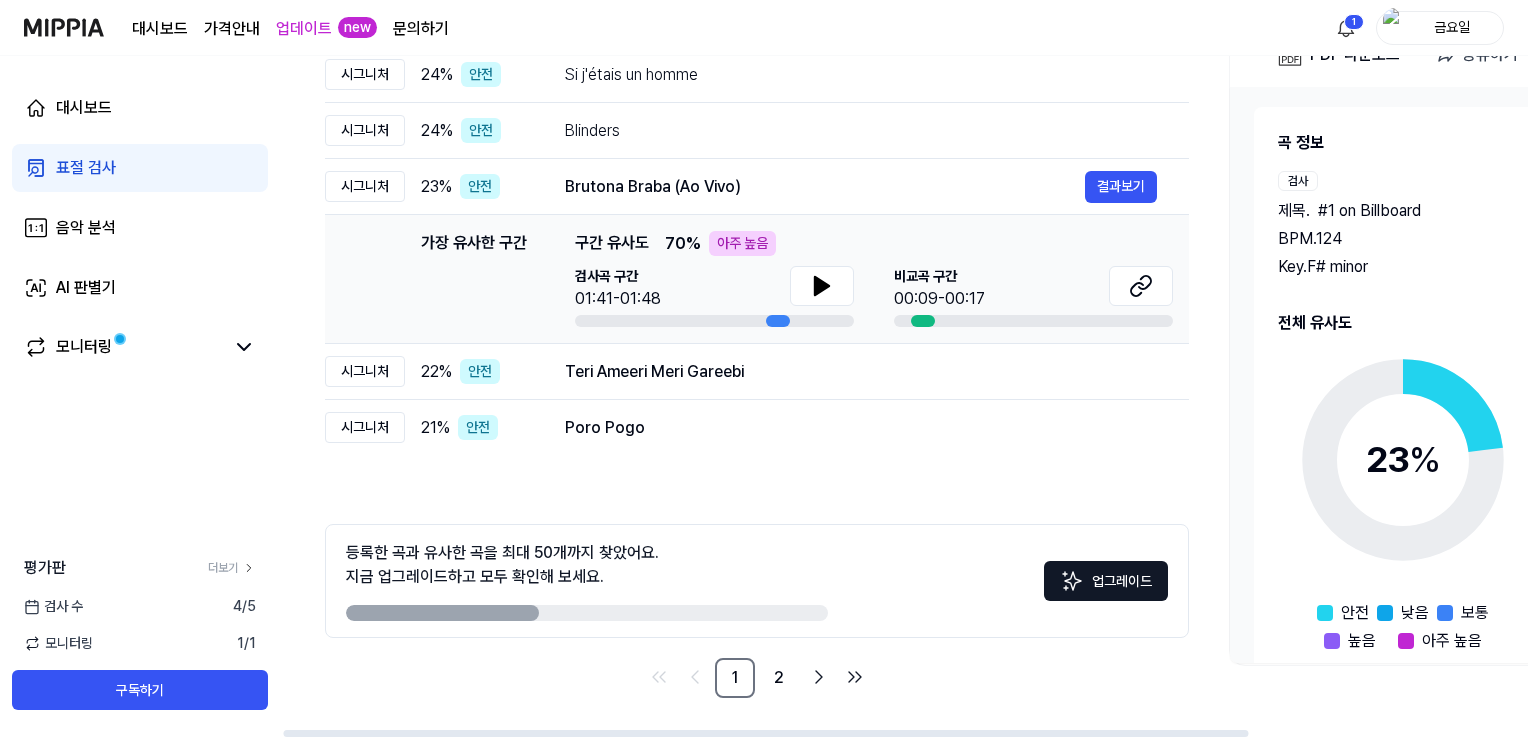 click on "업그레이드" at bounding box center (1106, 581) 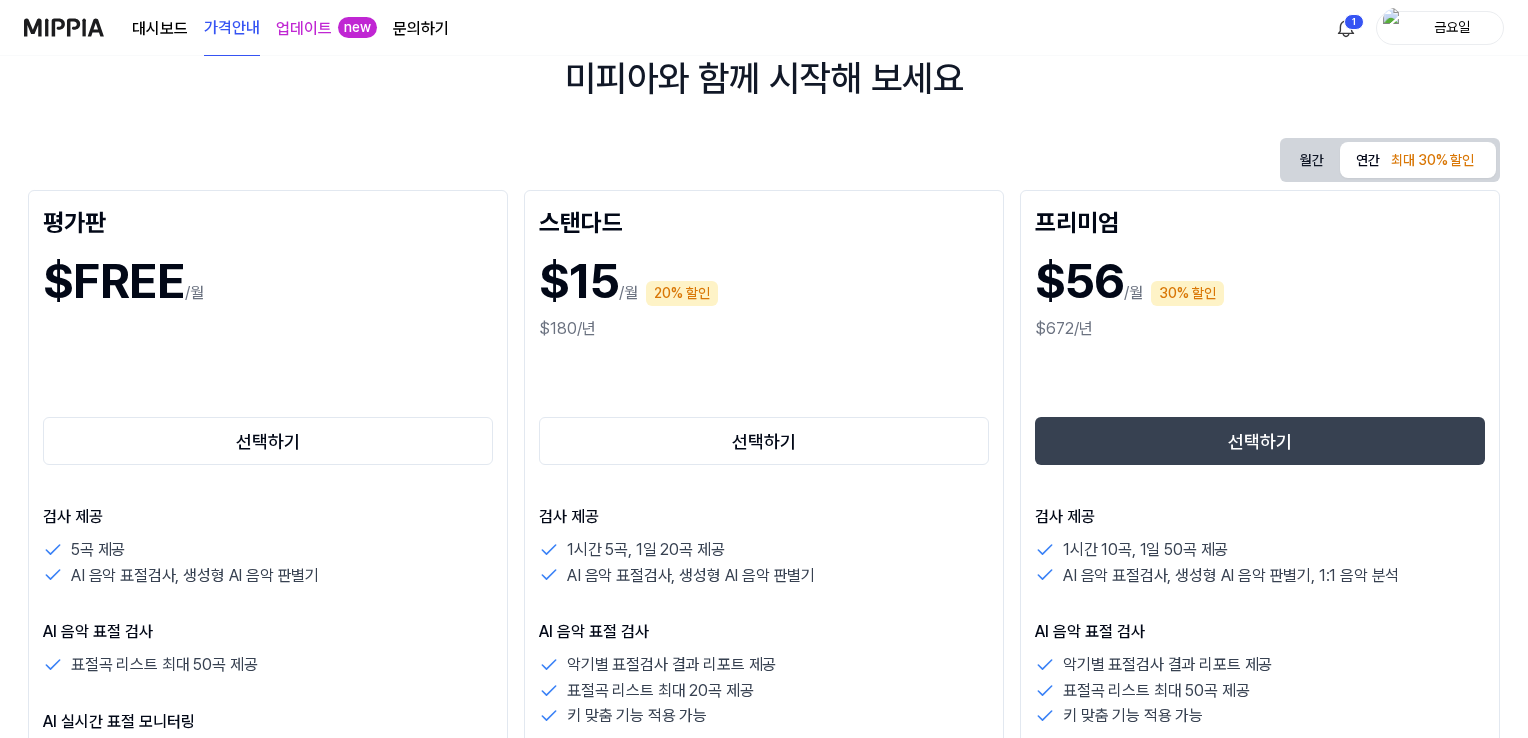 scroll, scrollTop: 200, scrollLeft: 0, axis: vertical 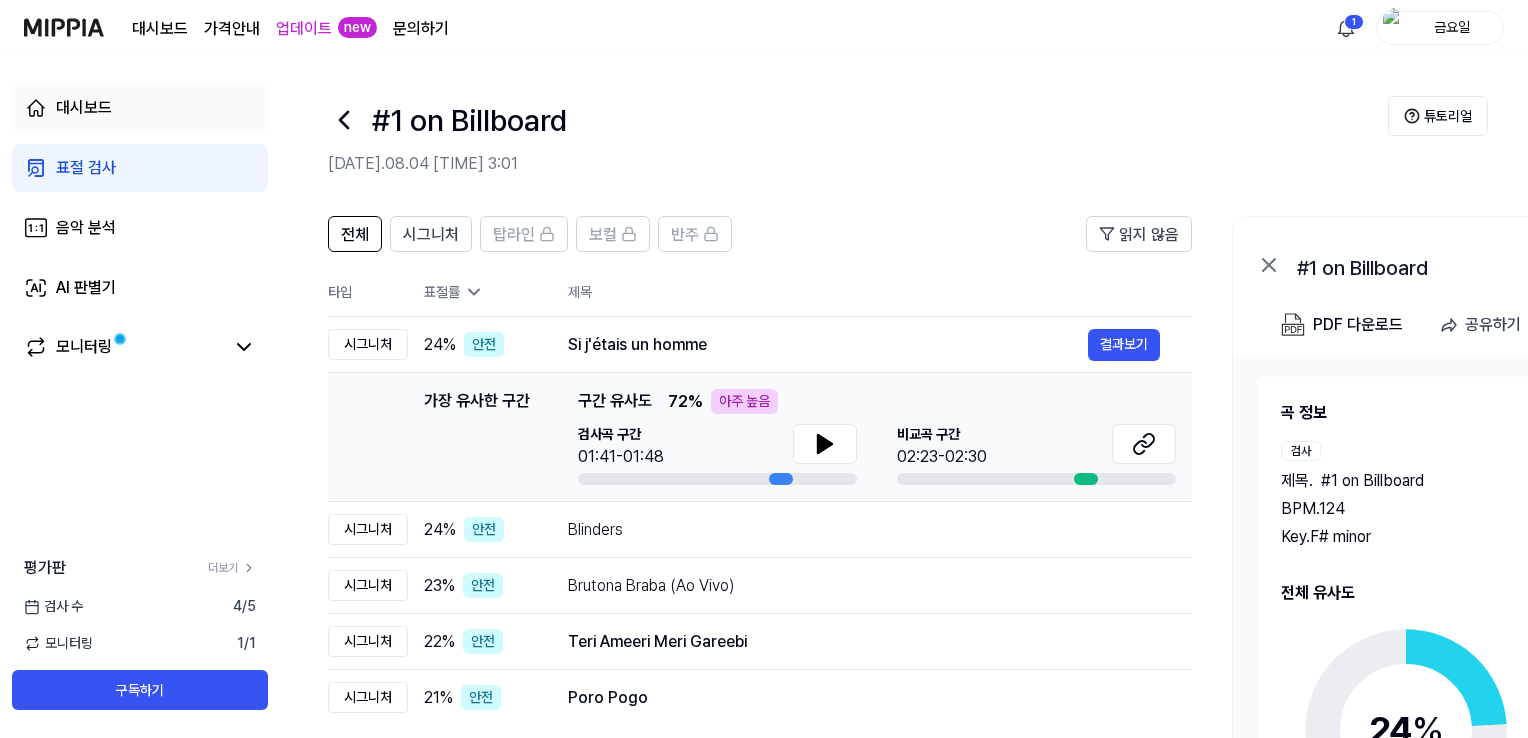 click on "대시보드" at bounding box center (84, 108) 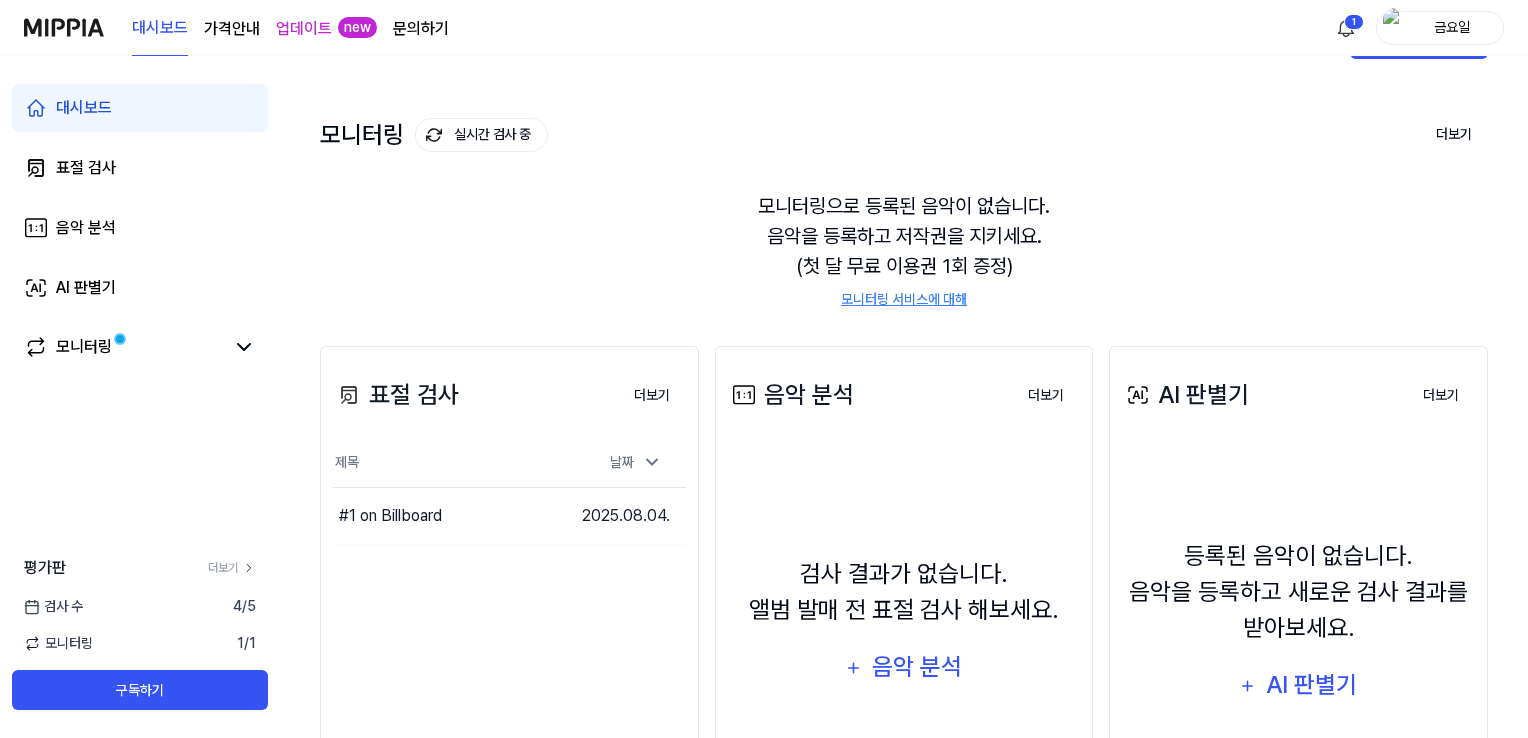 scroll, scrollTop: 100, scrollLeft: 0, axis: vertical 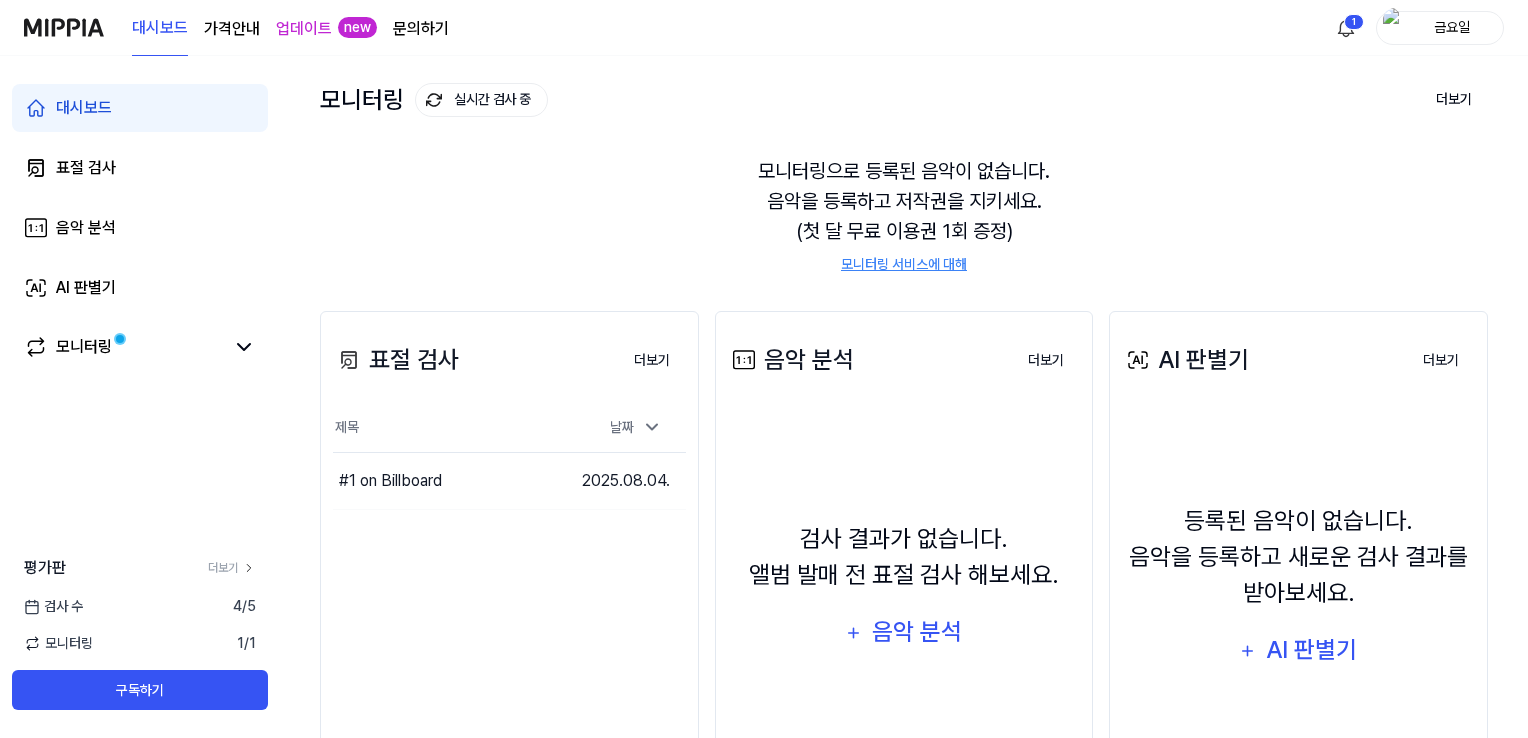 click on "모니터링 서비스에 대해" at bounding box center (904, 264) 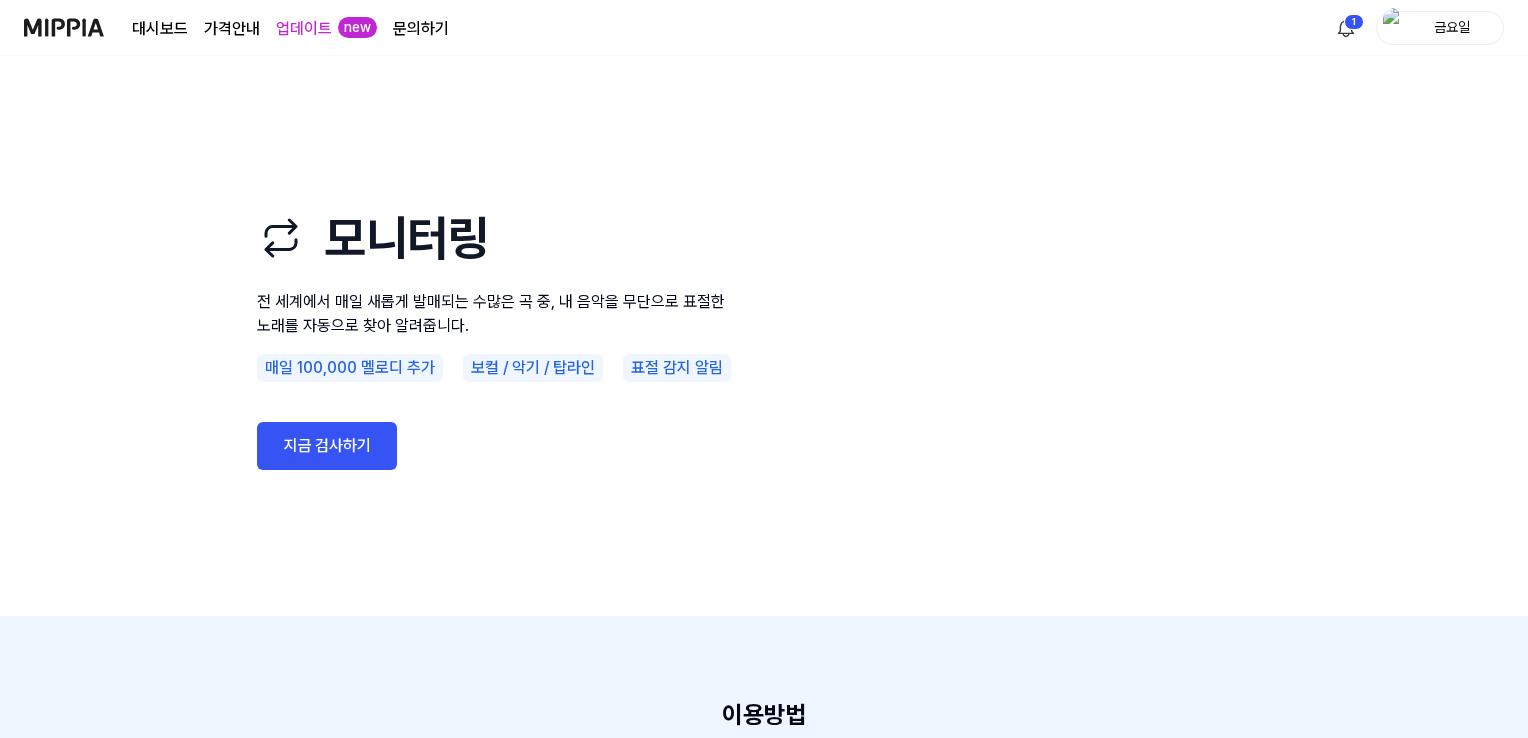 scroll, scrollTop: 100, scrollLeft: 0, axis: vertical 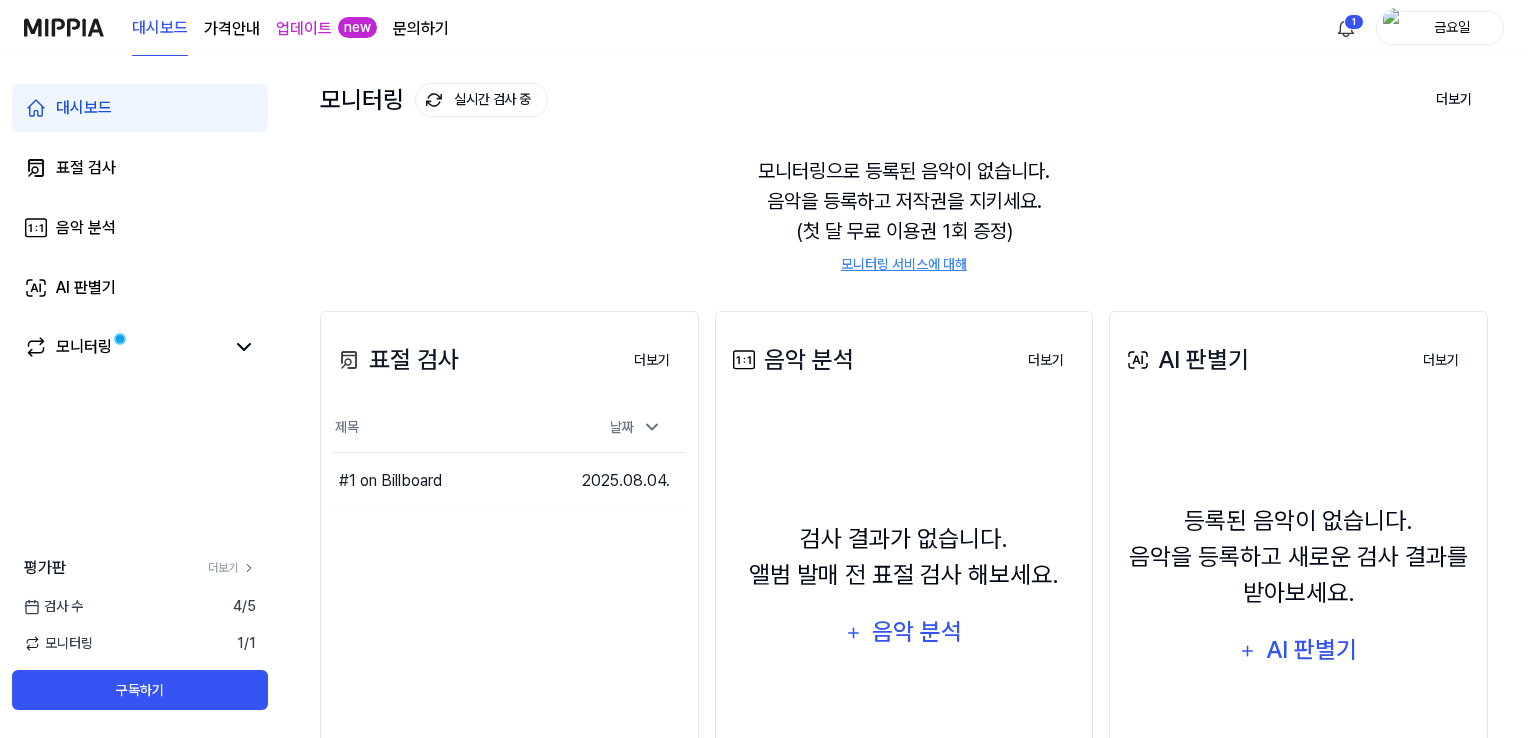 click on "표절 검사" at bounding box center (396, 360) 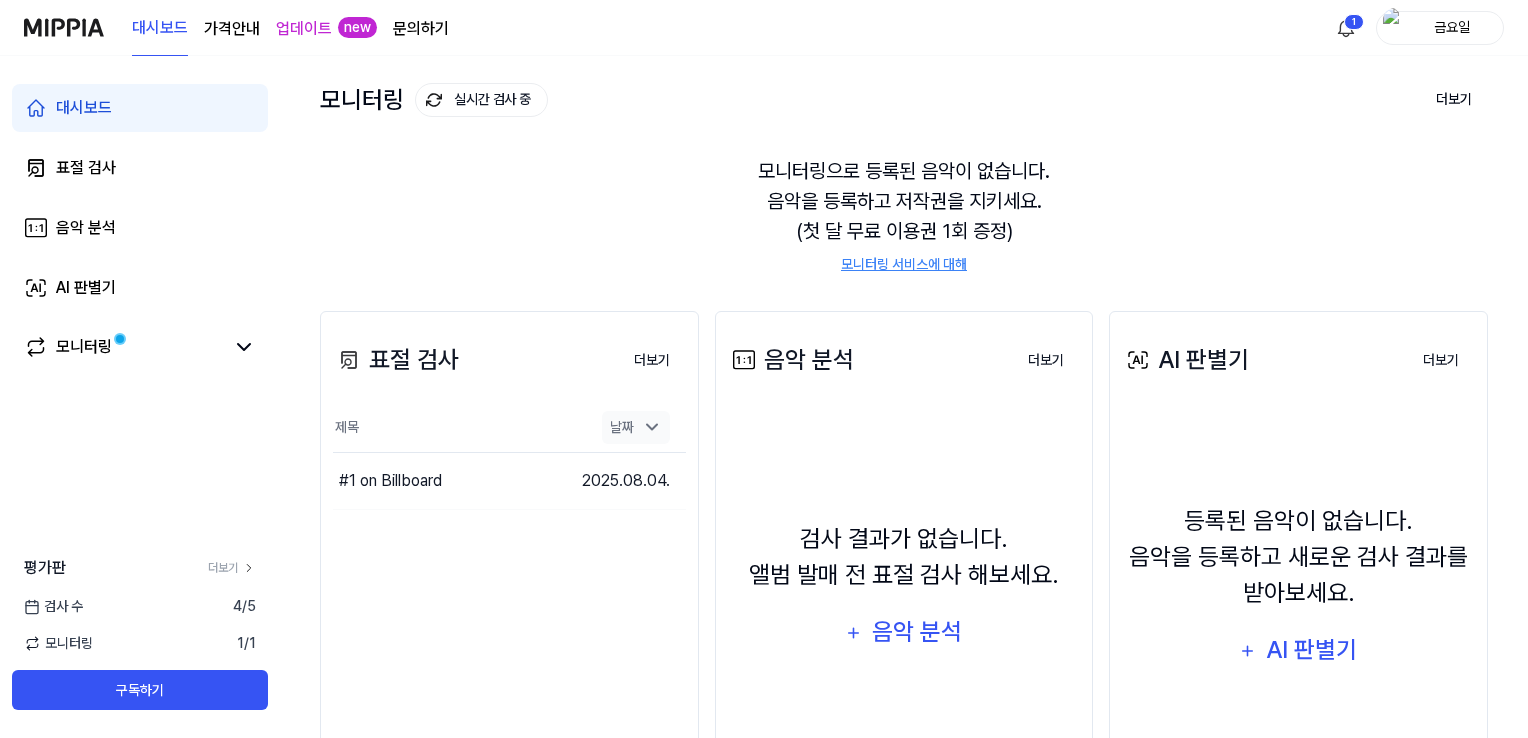 click 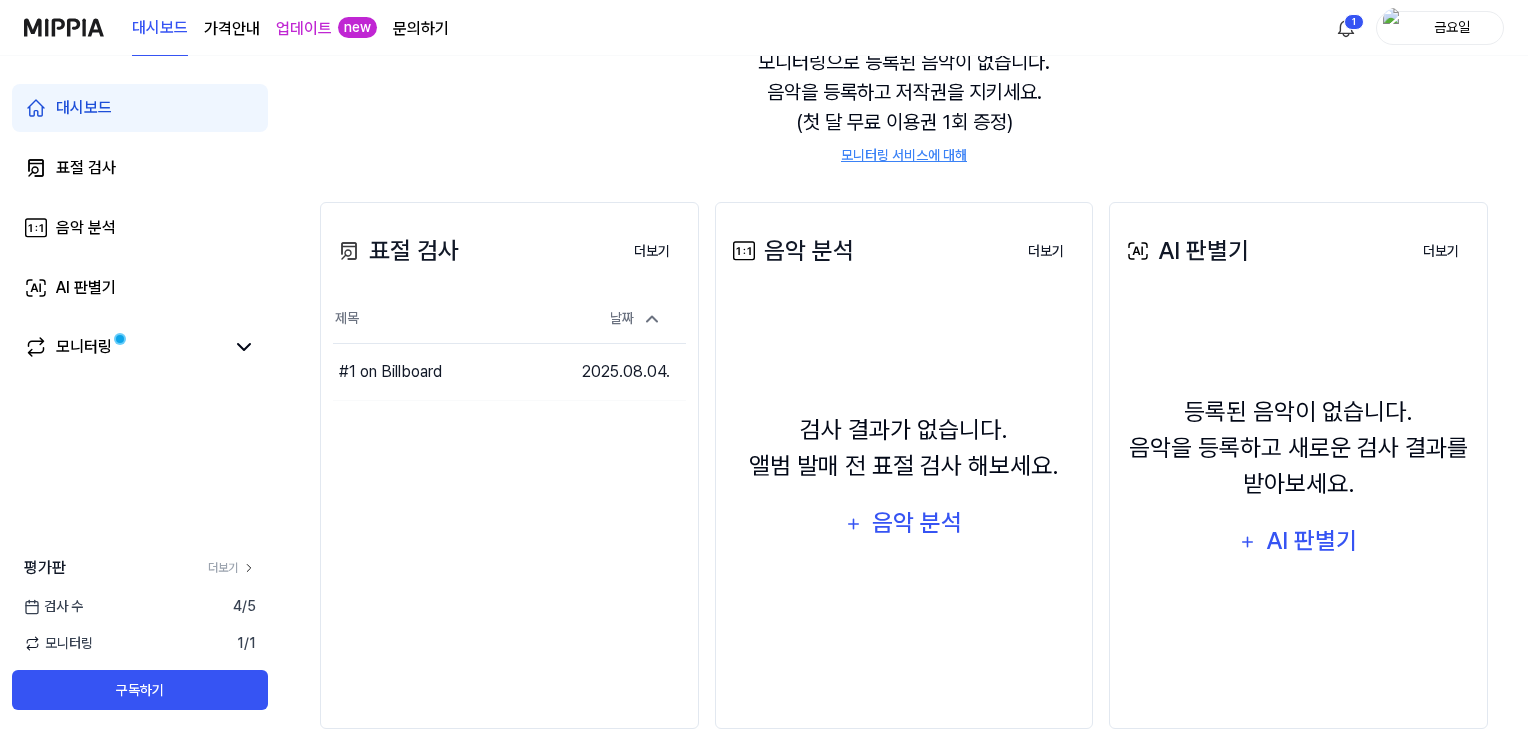 scroll, scrollTop: 240, scrollLeft: 0, axis: vertical 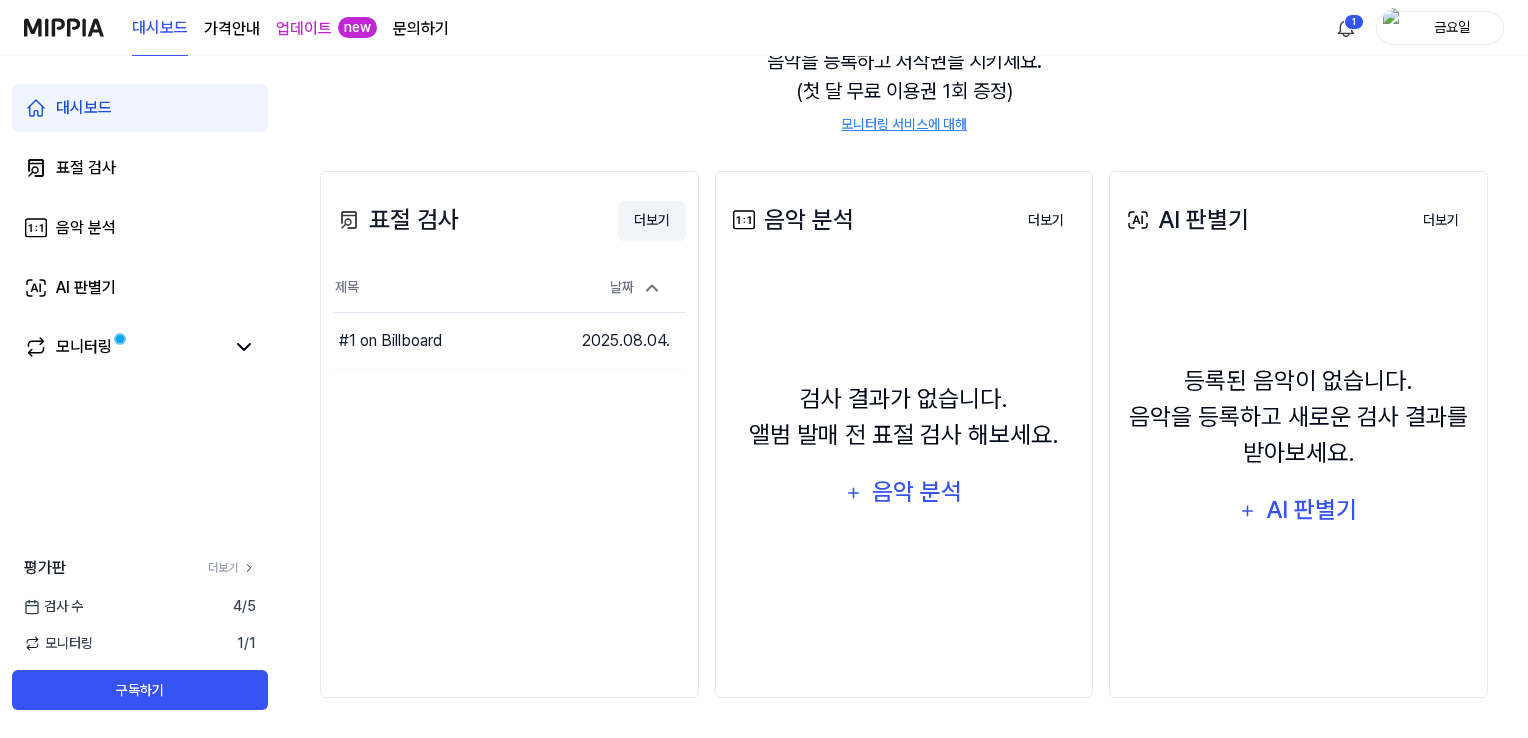 click on "더보기" at bounding box center (652, 221) 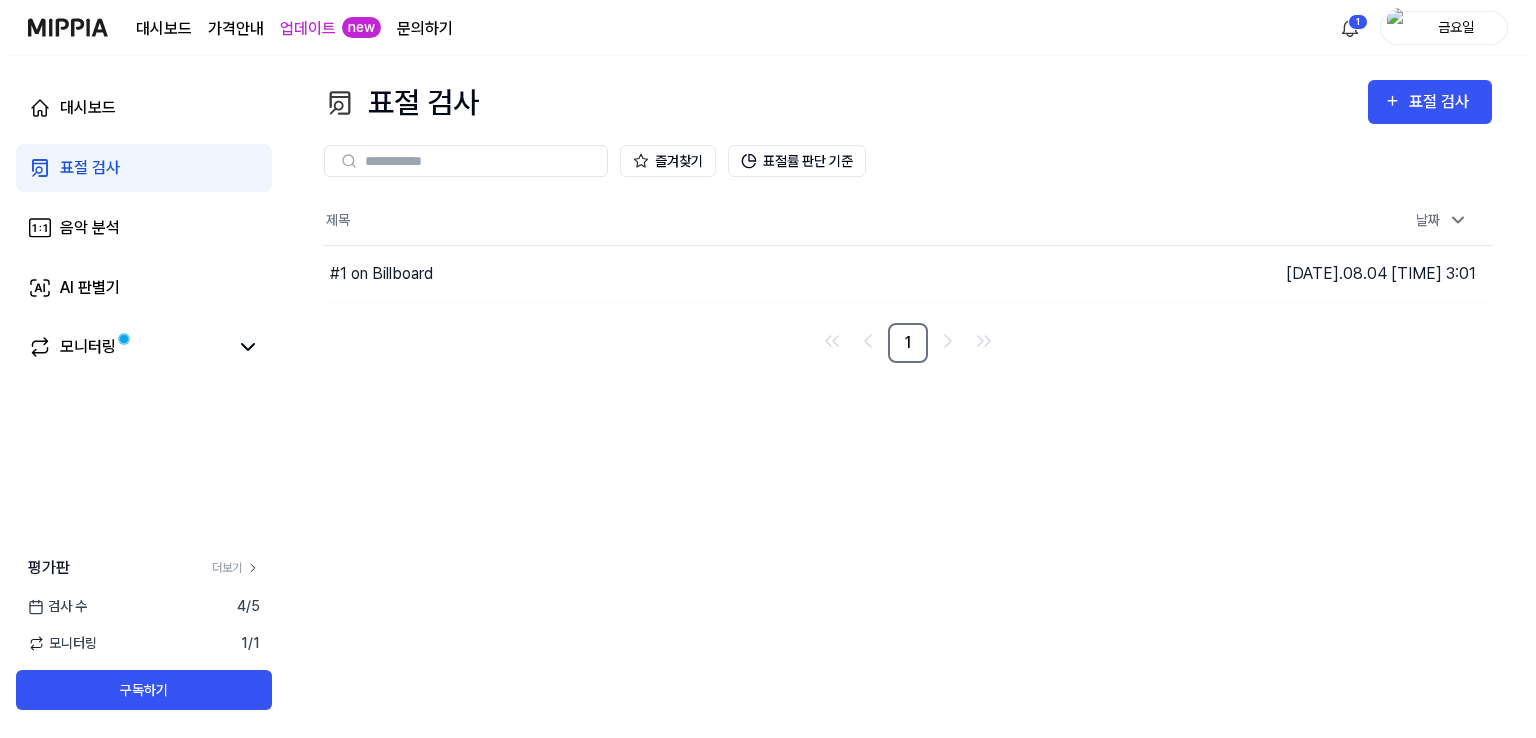 scroll, scrollTop: 0, scrollLeft: 0, axis: both 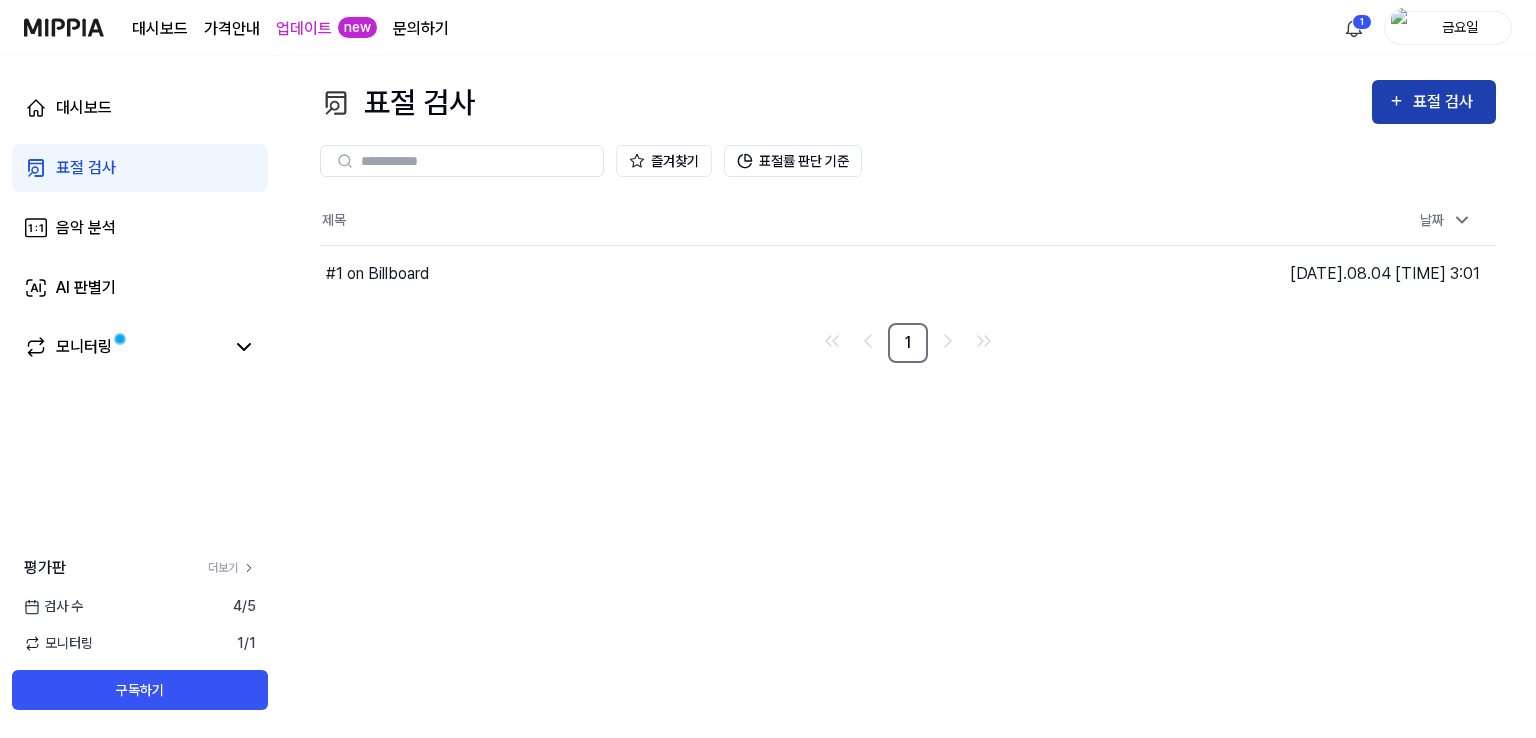click on "표절 검사" at bounding box center [1446, 102] 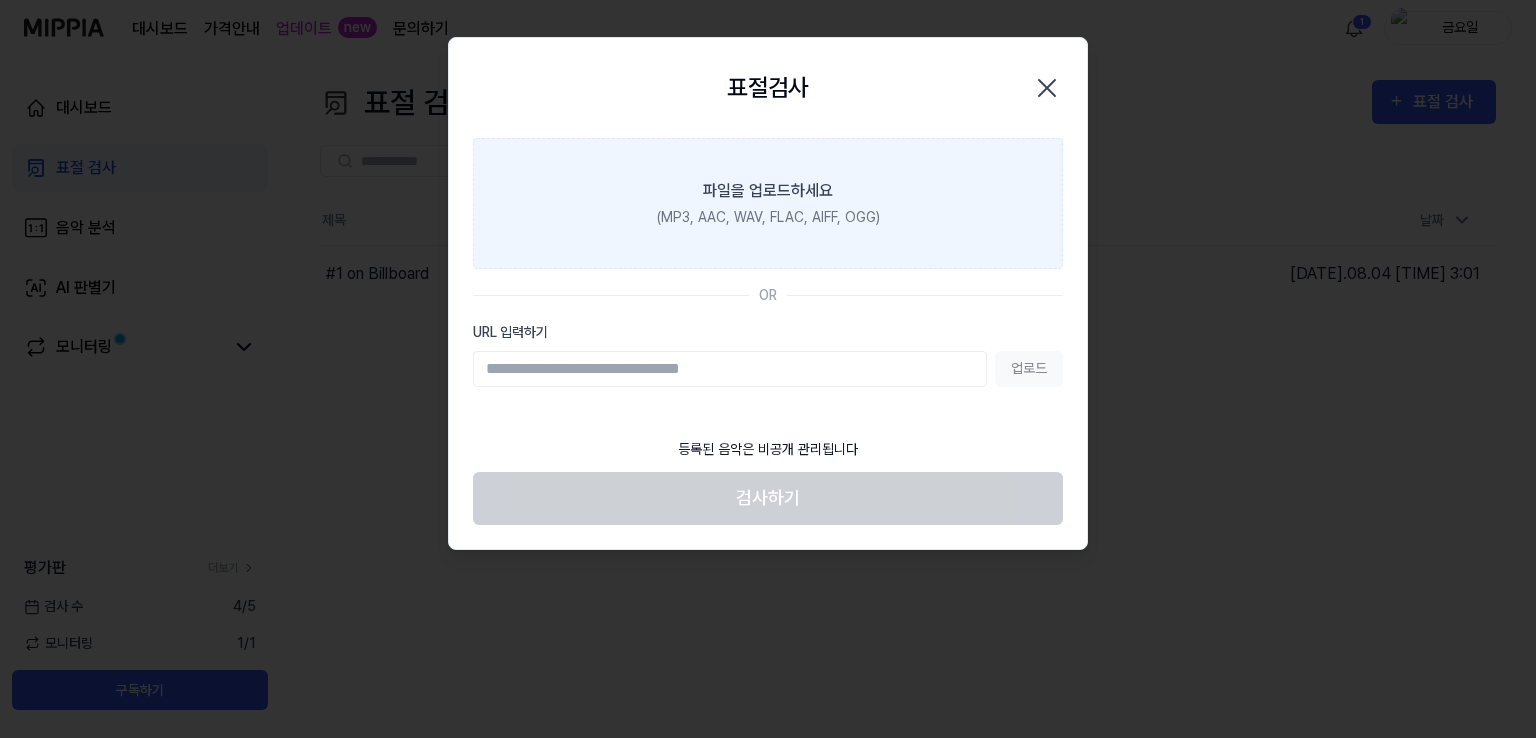 click on "파일을 업로드하세요 (MP3, AAC, WAV, FLAC, AIFF, OGG)" at bounding box center (768, 203) 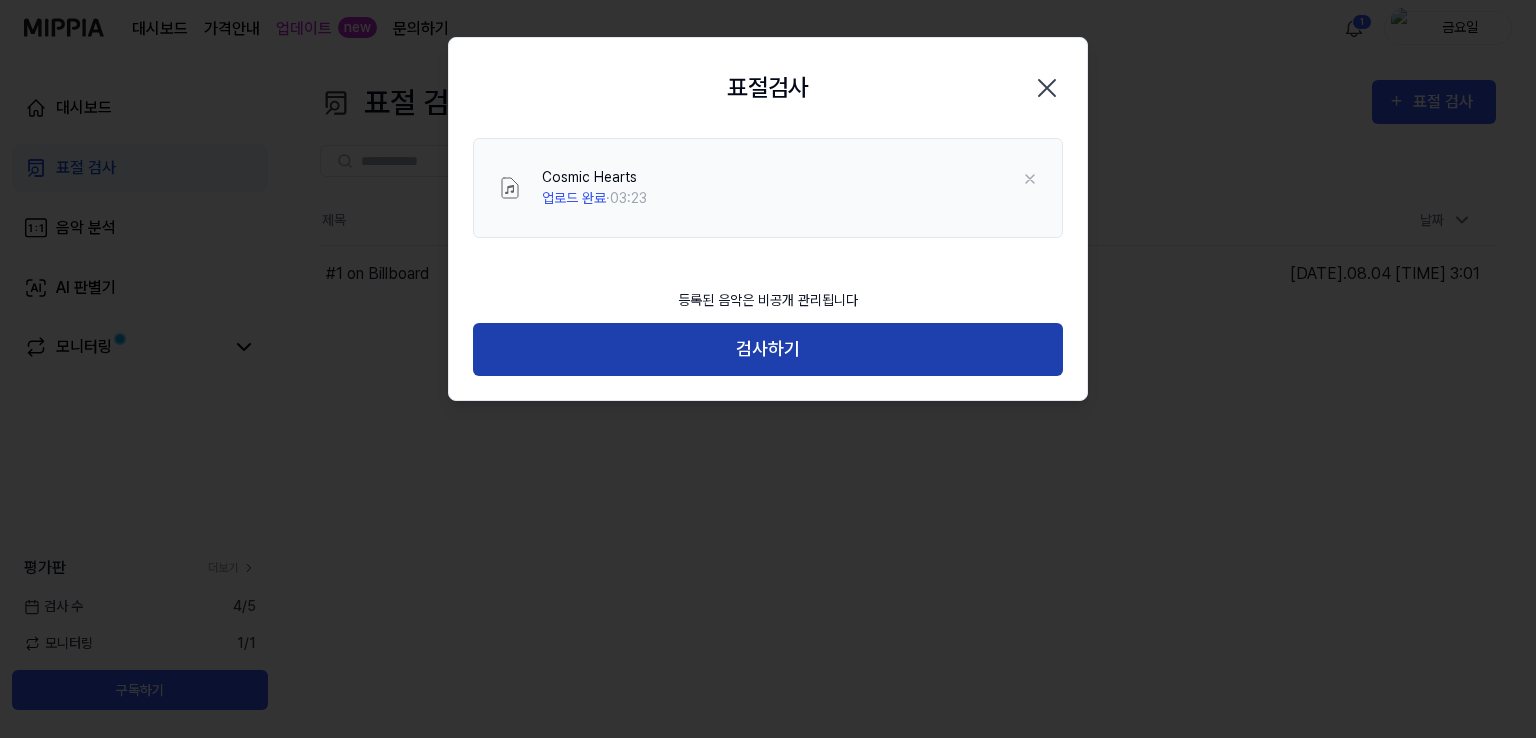 click on "검사하기" at bounding box center [768, 349] 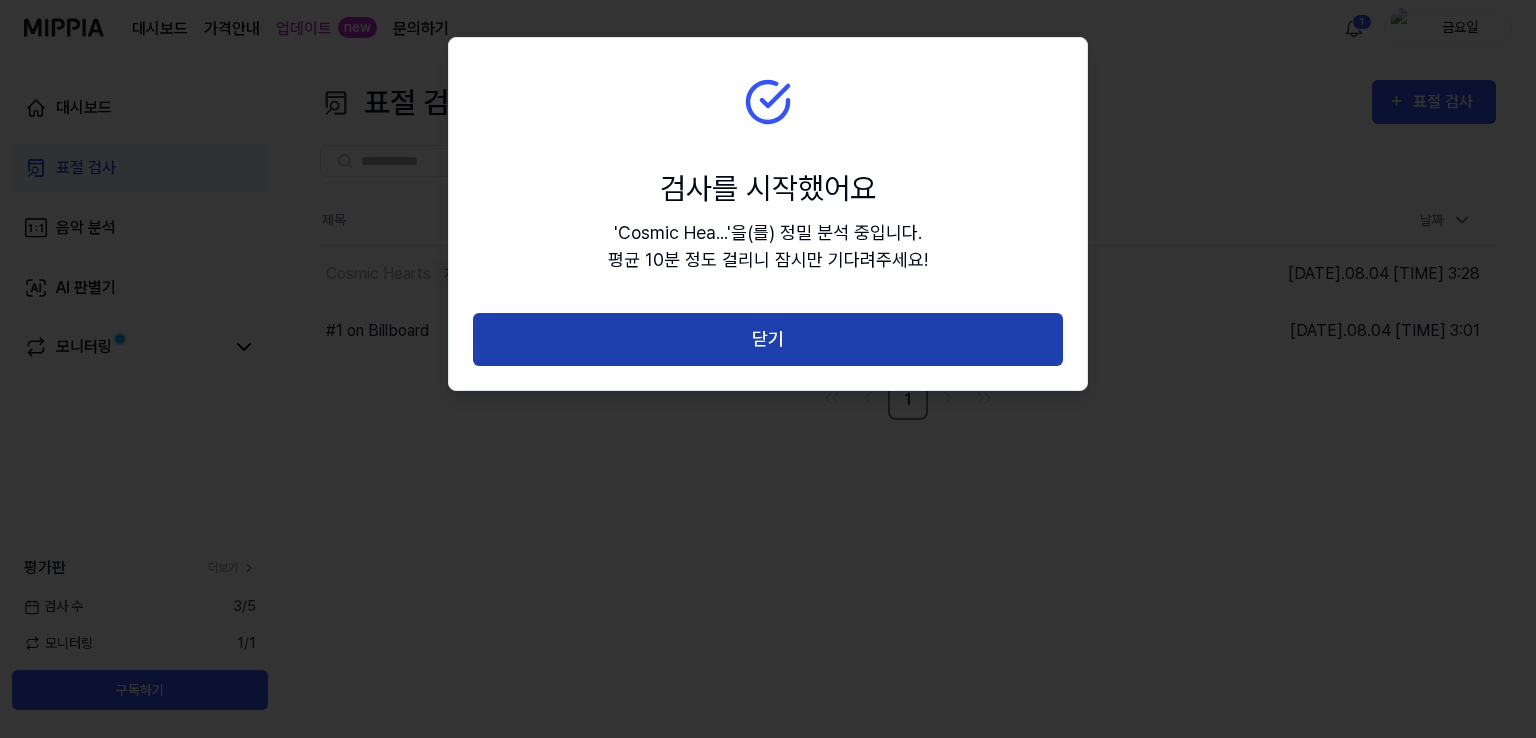 click on "닫기" at bounding box center [768, 339] 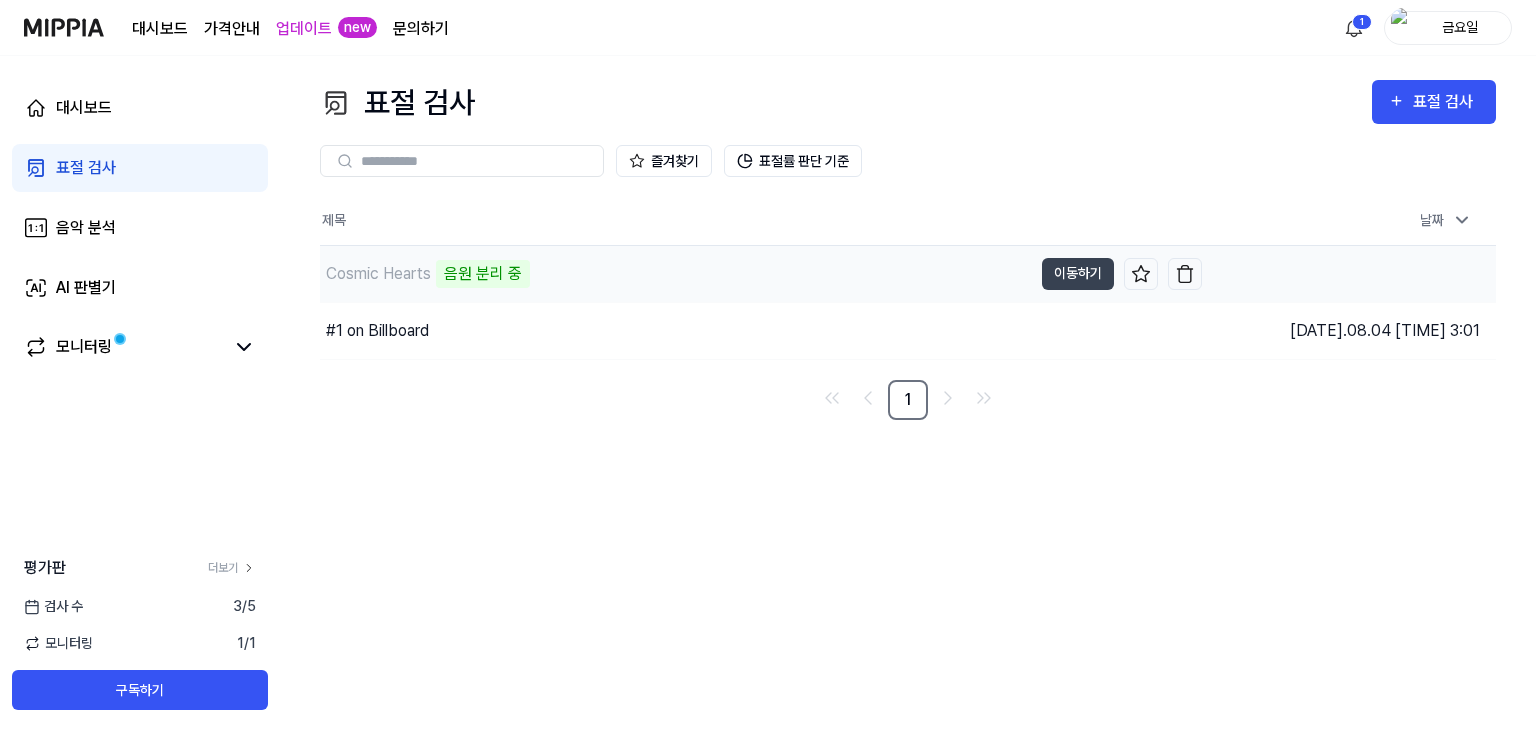 click on "Cosmic Hearts" at bounding box center [378, 274] 